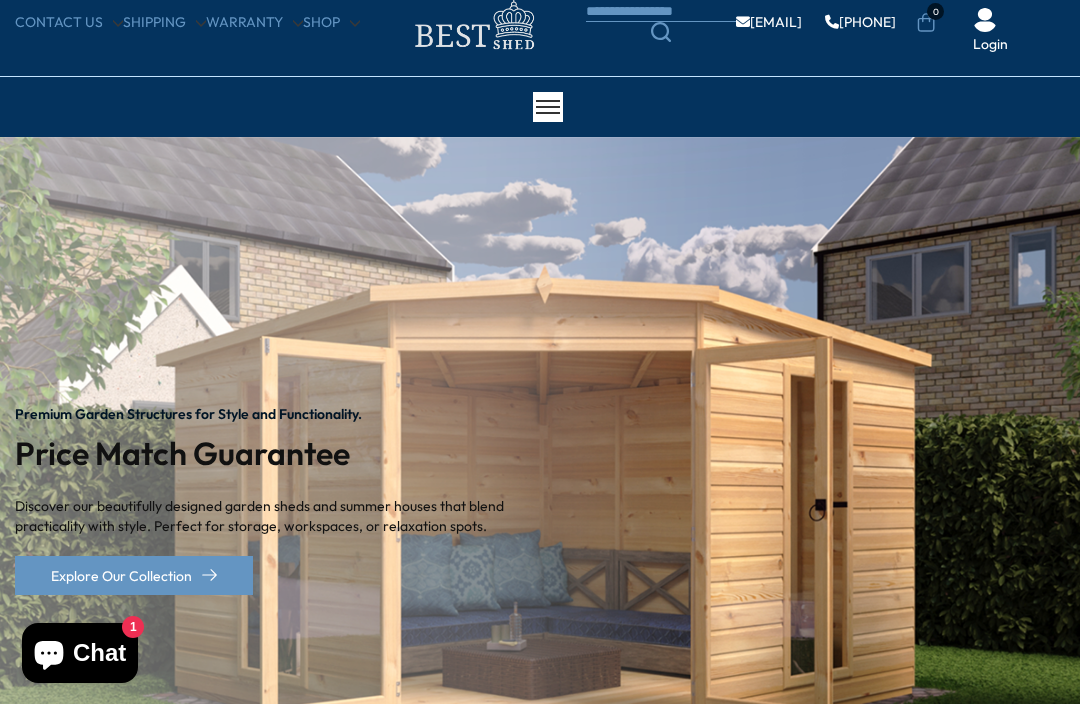 scroll, scrollTop: 0, scrollLeft: 0, axis: both 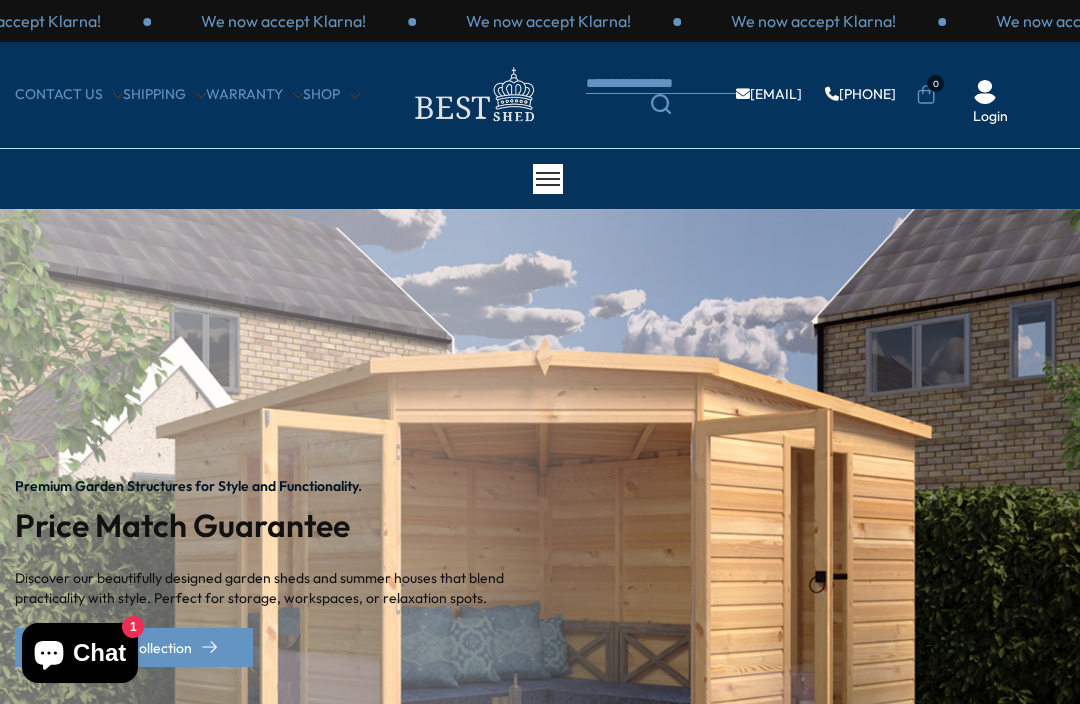 click on "Shop" at bounding box center [331, 95] 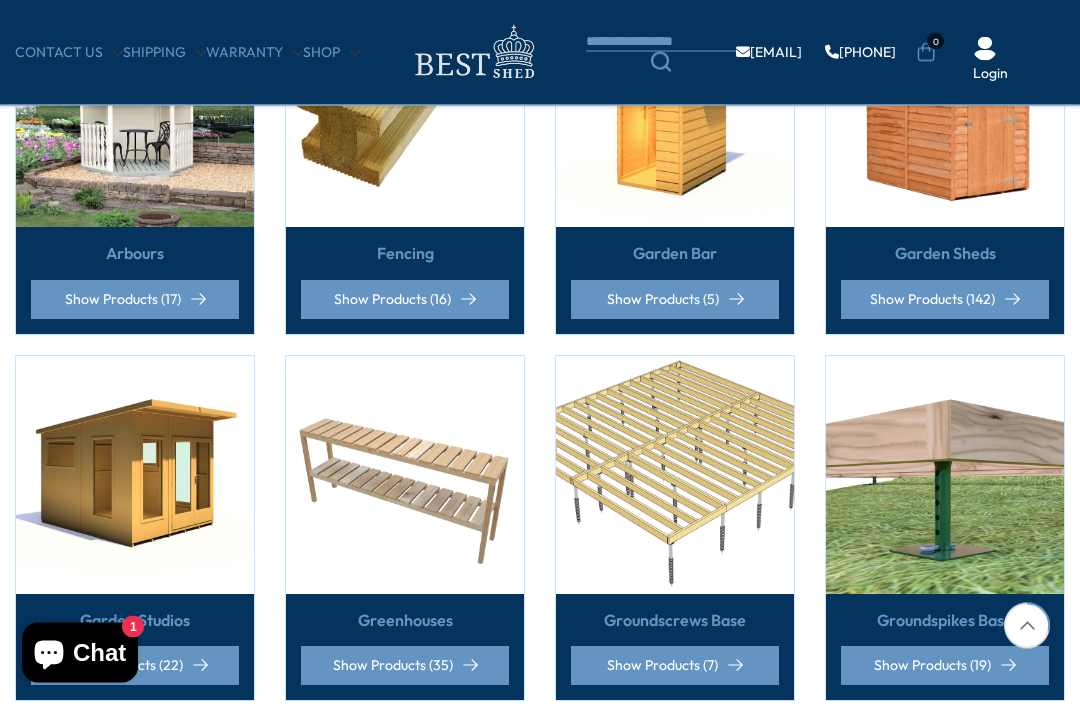 scroll, scrollTop: 596, scrollLeft: 0, axis: vertical 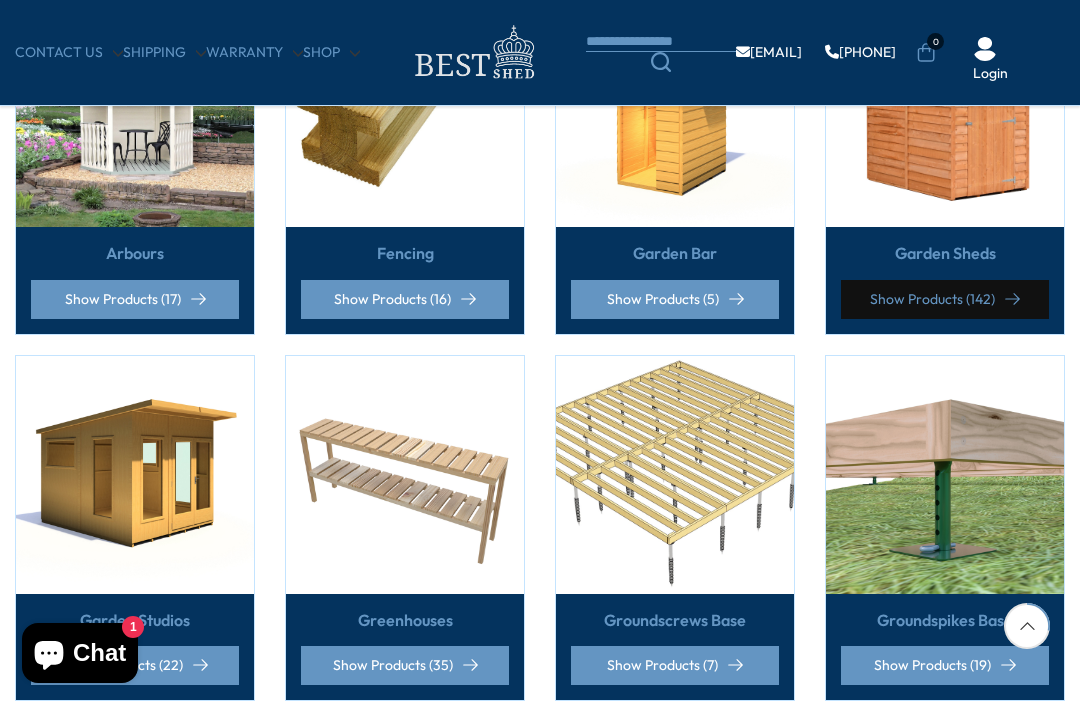 click on "Show Products (142)" at bounding box center [945, 299] 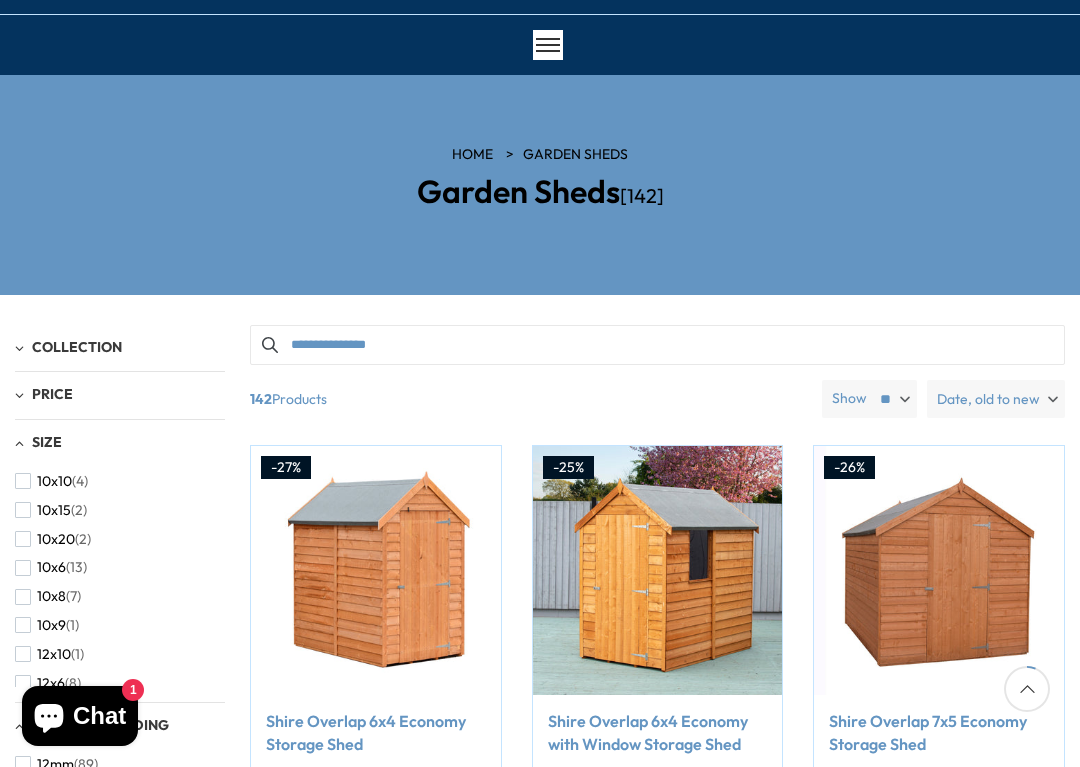 scroll, scrollTop: 173, scrollLeft: 0, axis: vertical 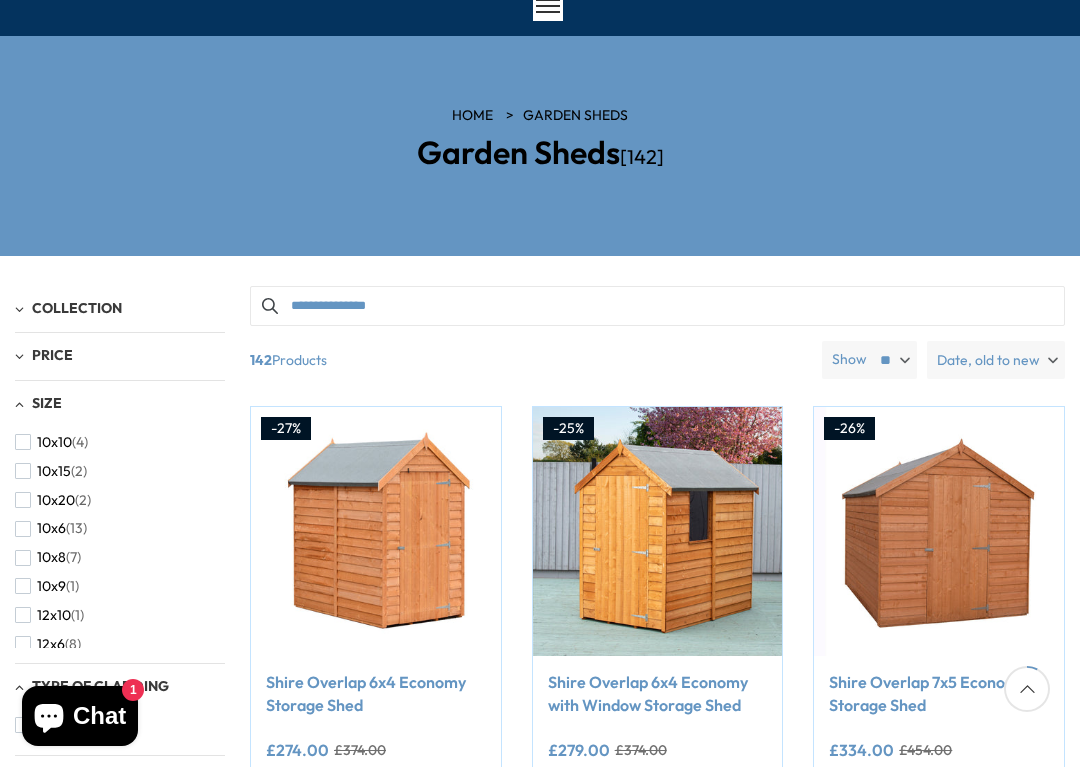 click on "12x10" at bounding box center [54, 615] 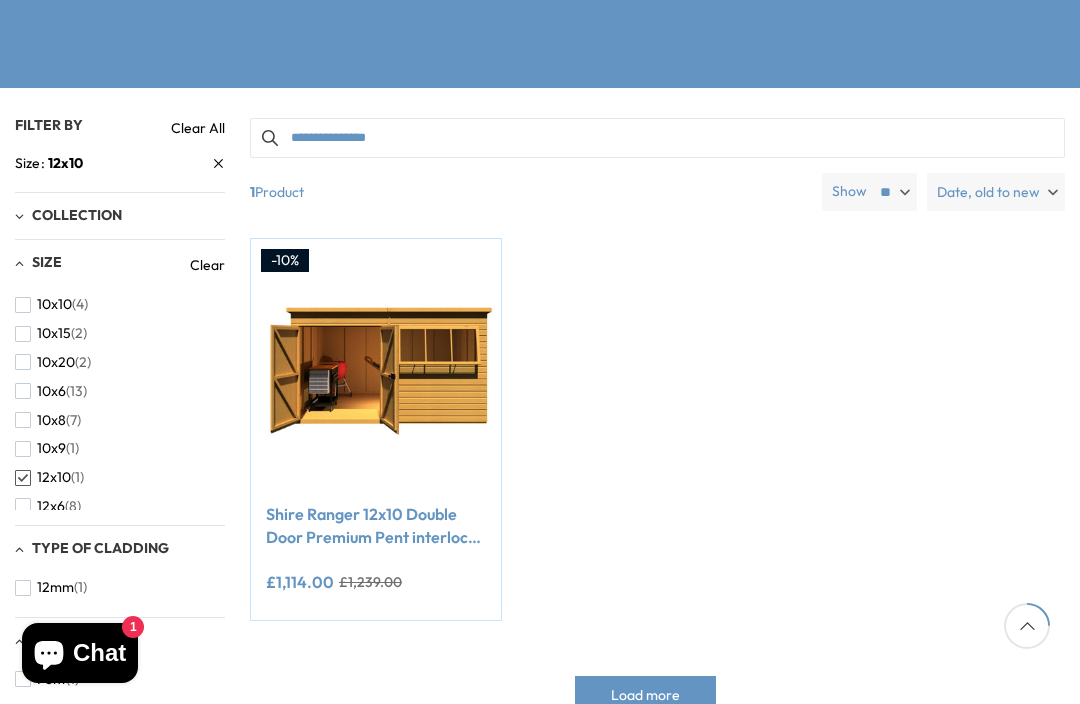 scroll, scrollTop: 340, scrollLeft: 0, axis: vertical 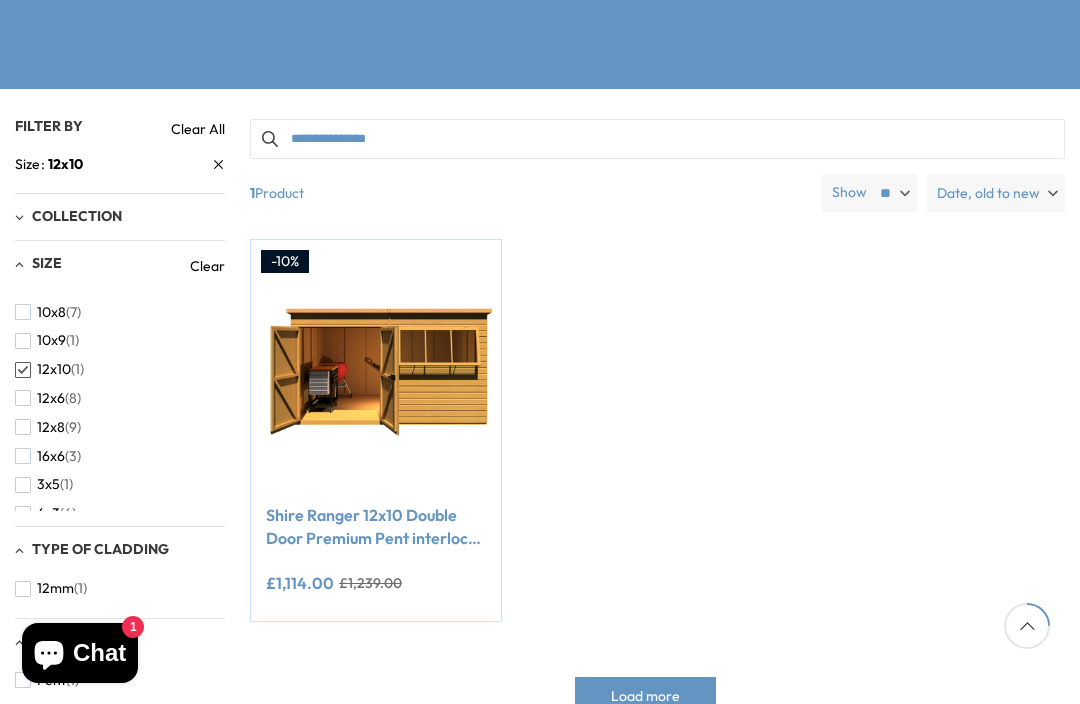 click on "12x8
(9)" at bounding box center (48, 427) 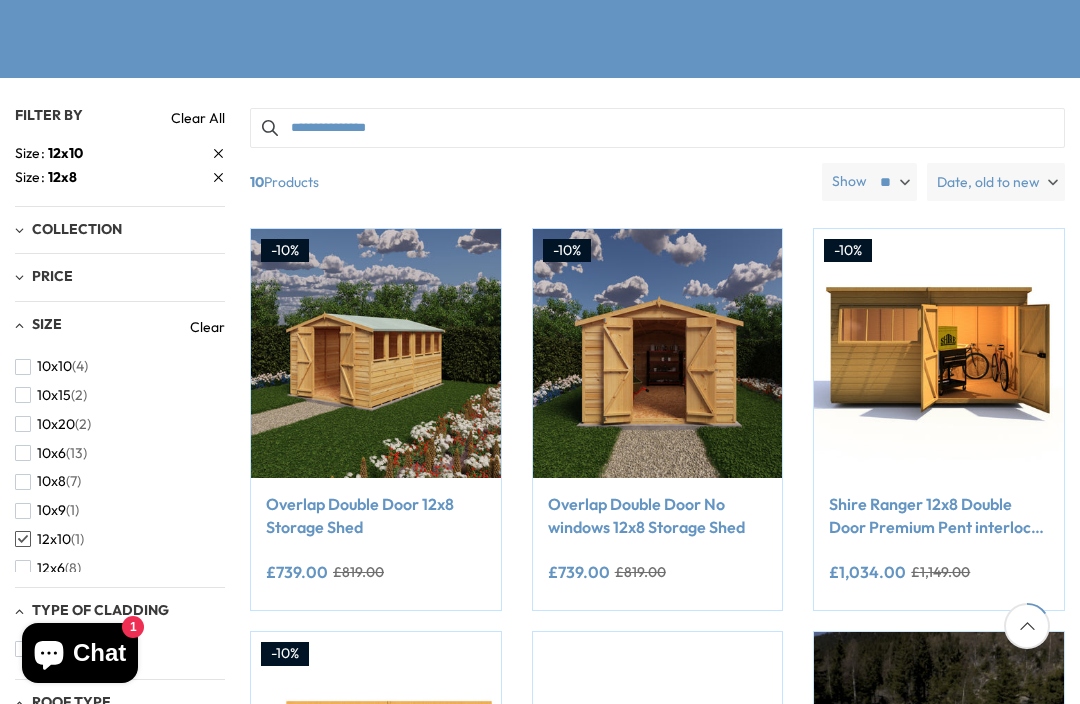 scroll, scrollTop: 350, scrollLeft: 0, axis: vertical 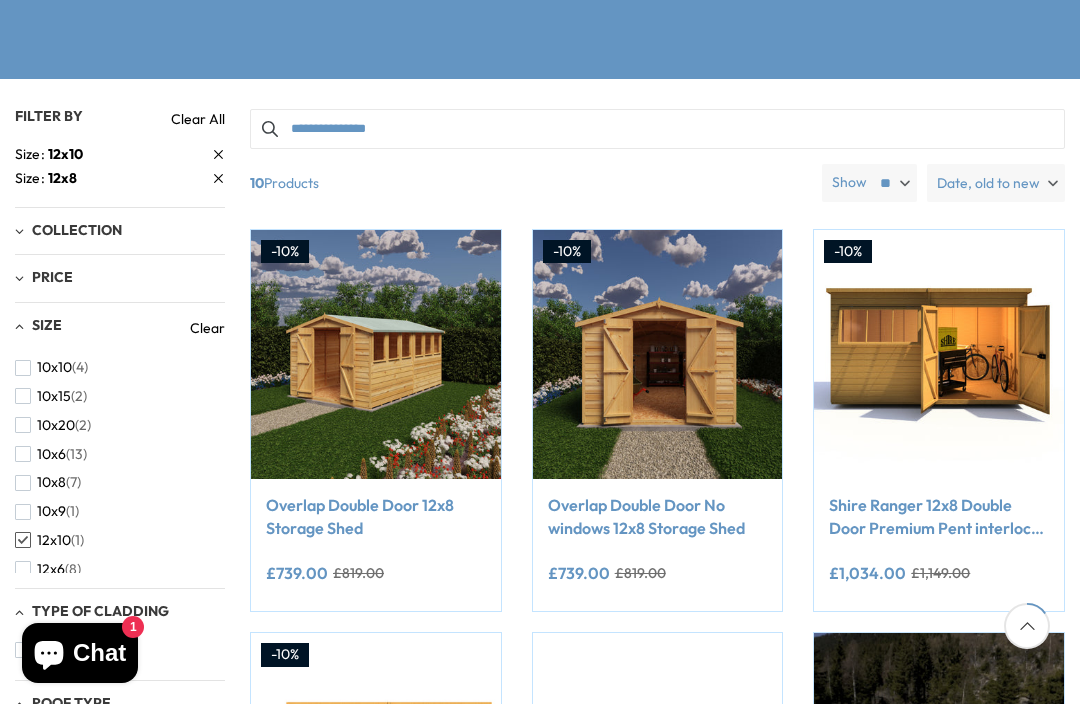 click on "Add to Cart" at bounding box center [376, 439] 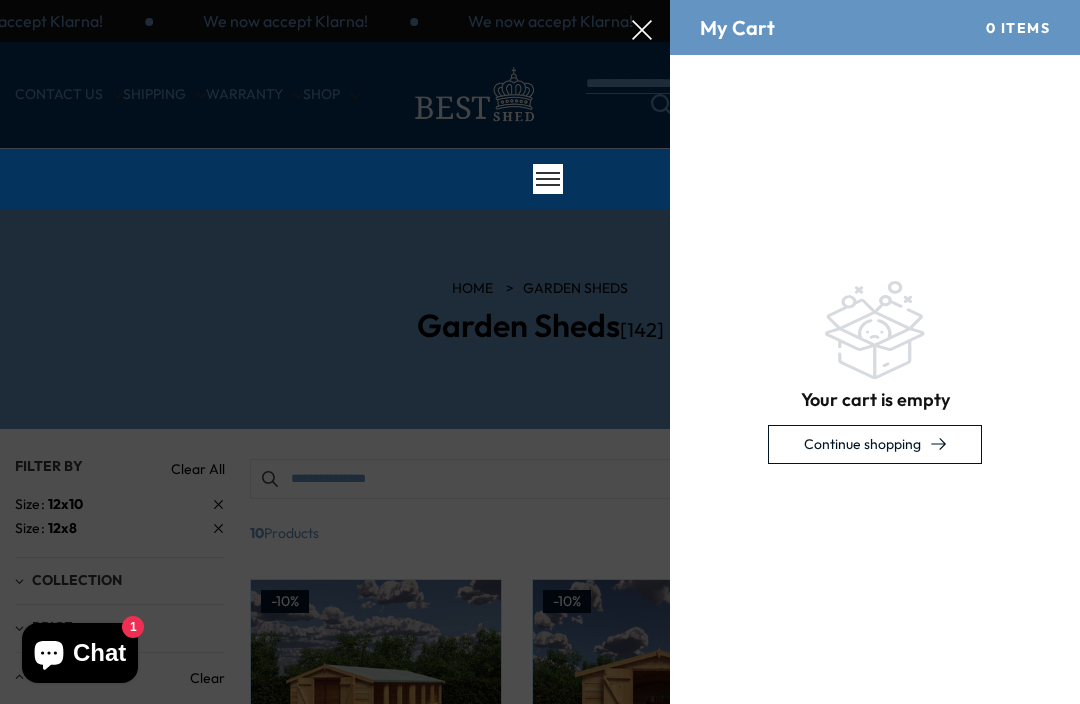 scroll, scrollTop: 0, scrollLeft: 0, axis: both 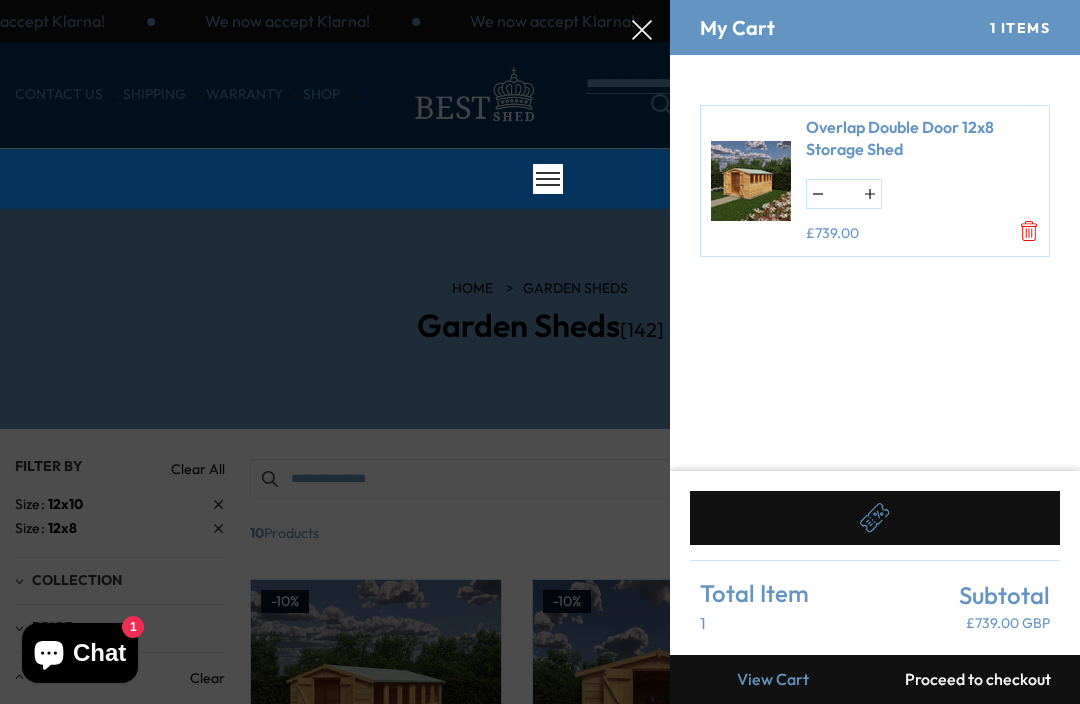 click at bounding box center (540, 0) 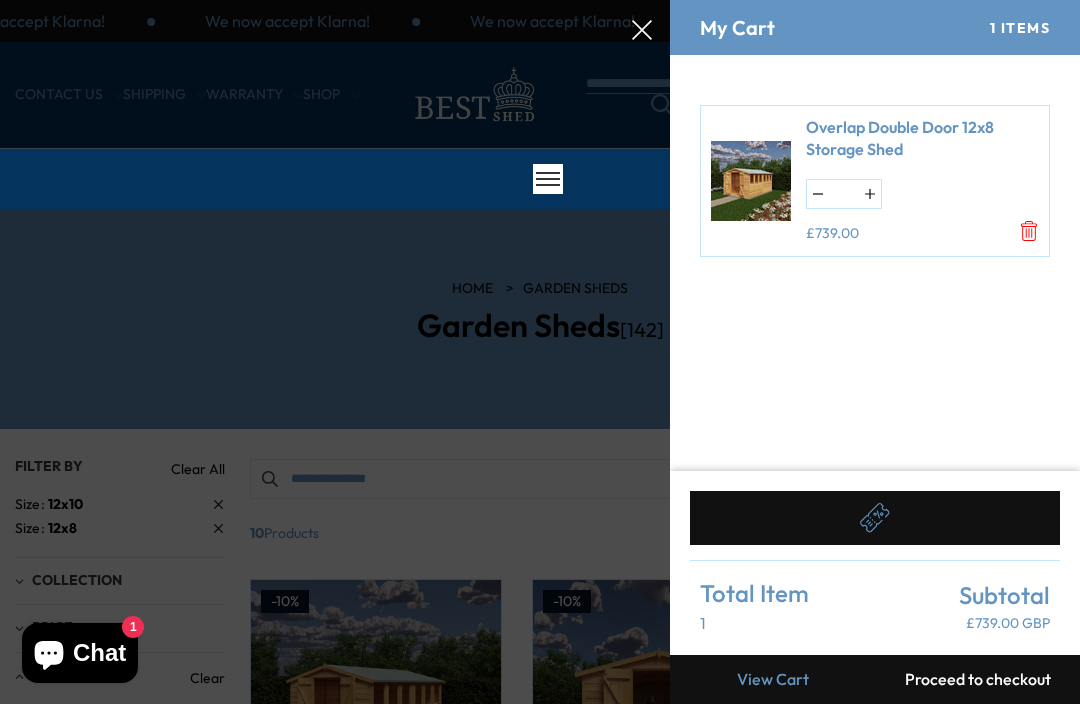 click at bounding box center (540, 0) 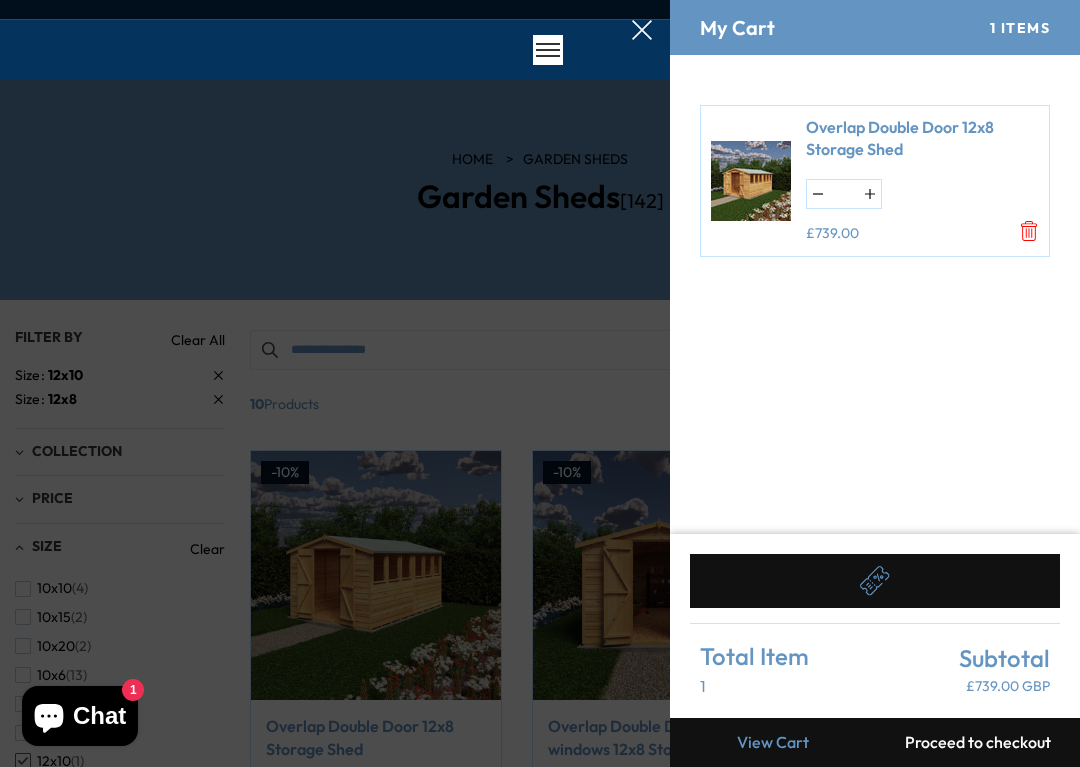 scroll, scrollTop: 134, scrollLeft: 0, axis: vertical 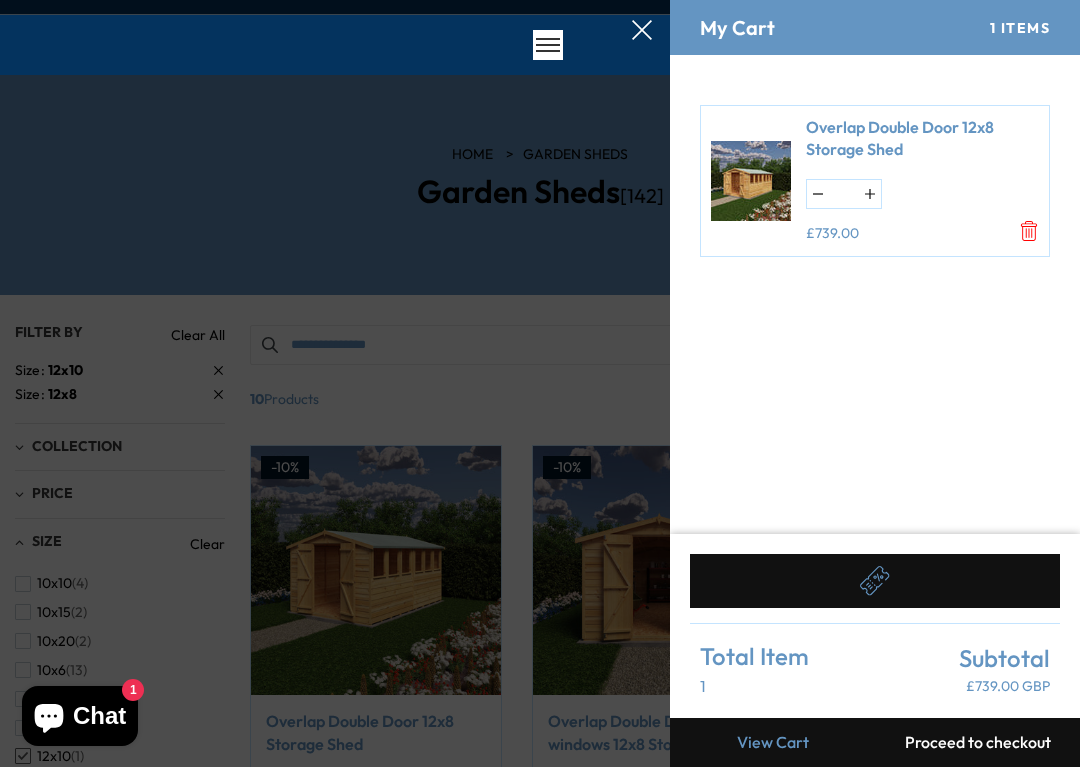 click at bounding box center (875, 581) 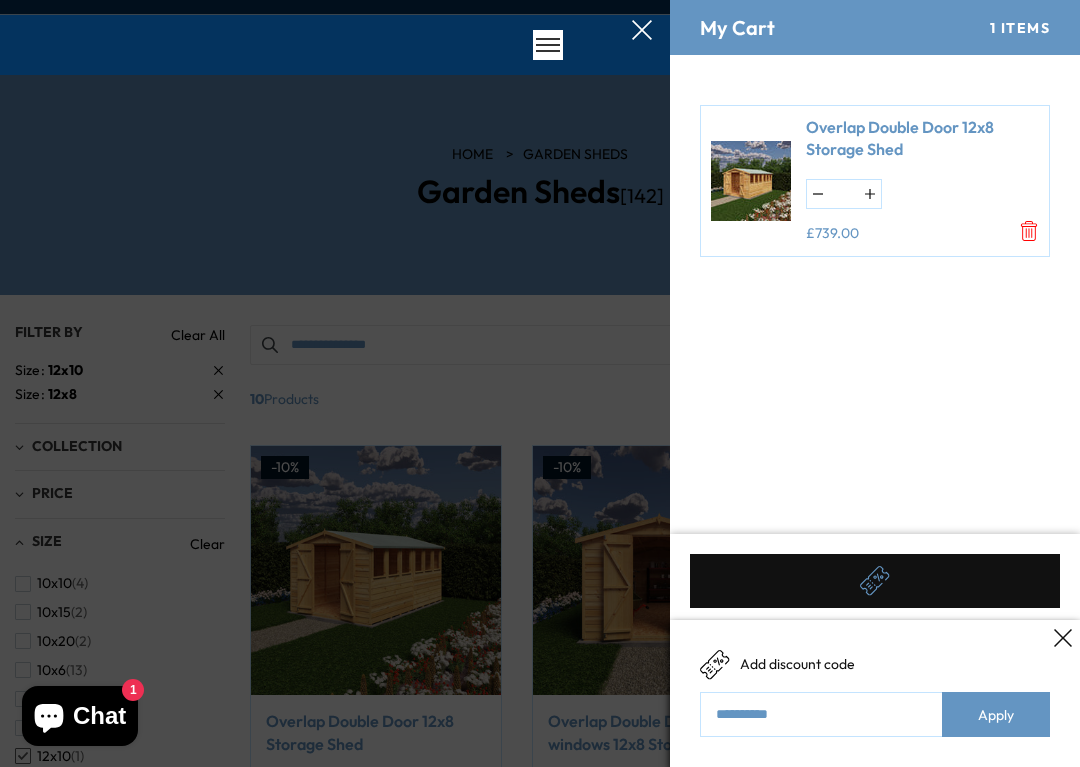 click at bounding box center (1062, 637) 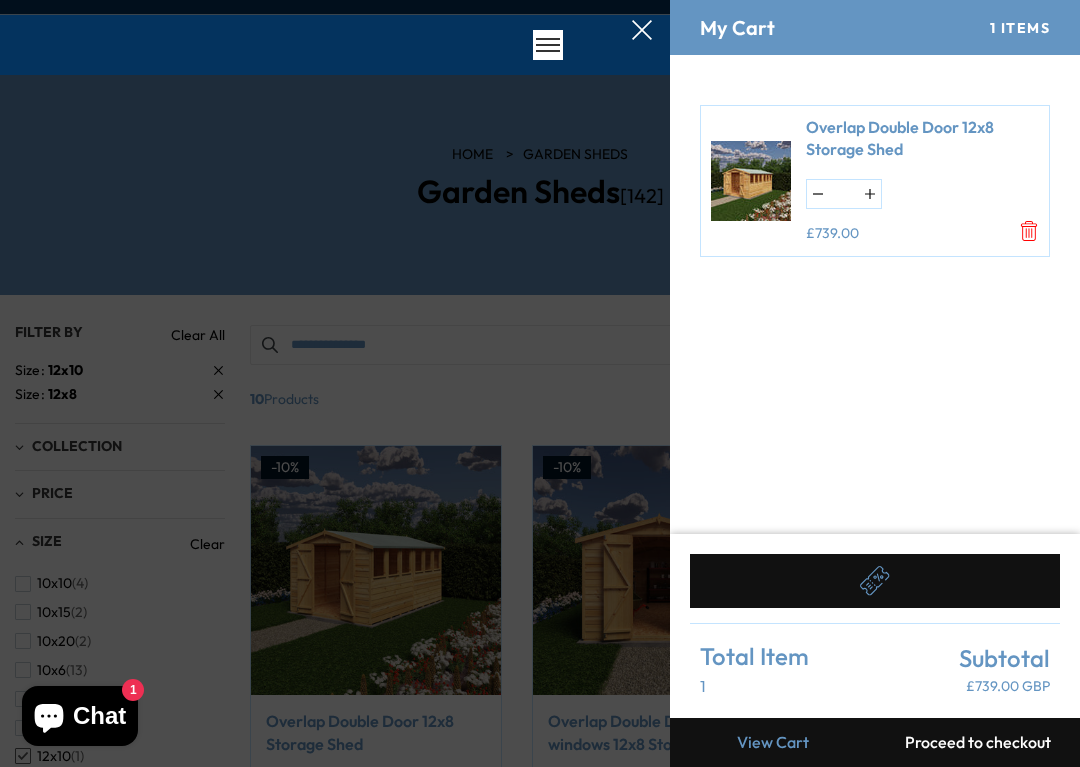 click on "Overlap Double Door 12x8 Storage Shed
*
£739.00" at bounding box center [875, 294] 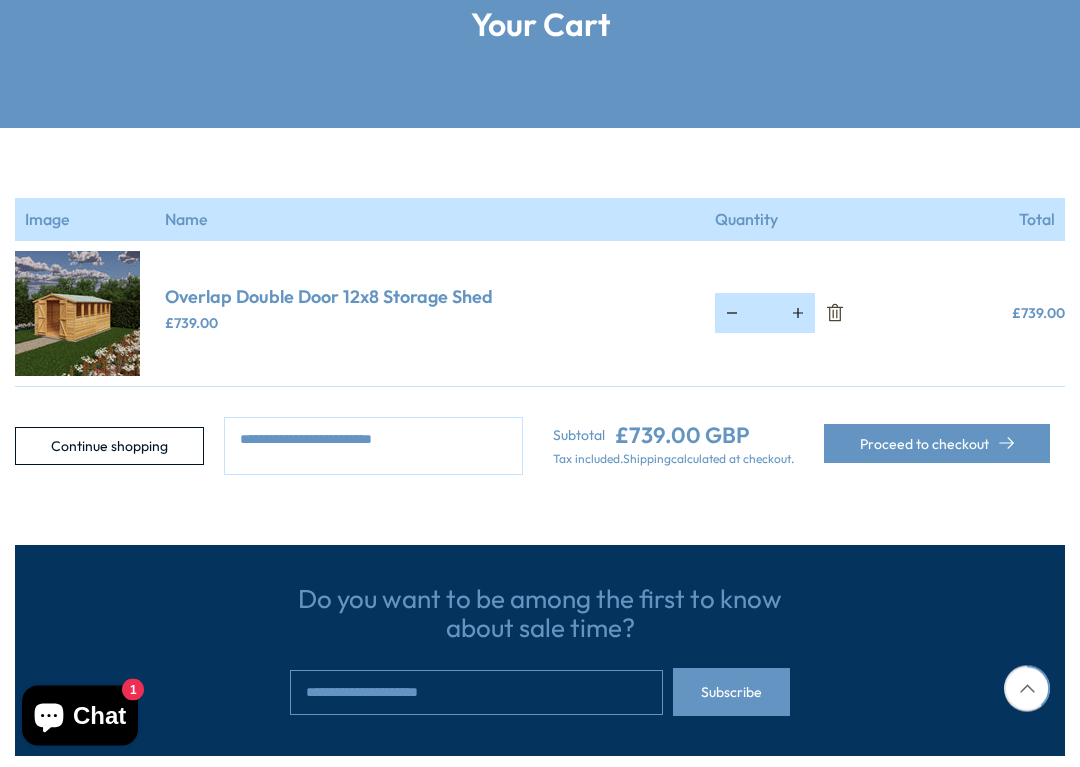 scroll, scrollTop: 301, scrollLeft: 0, axis: vertical 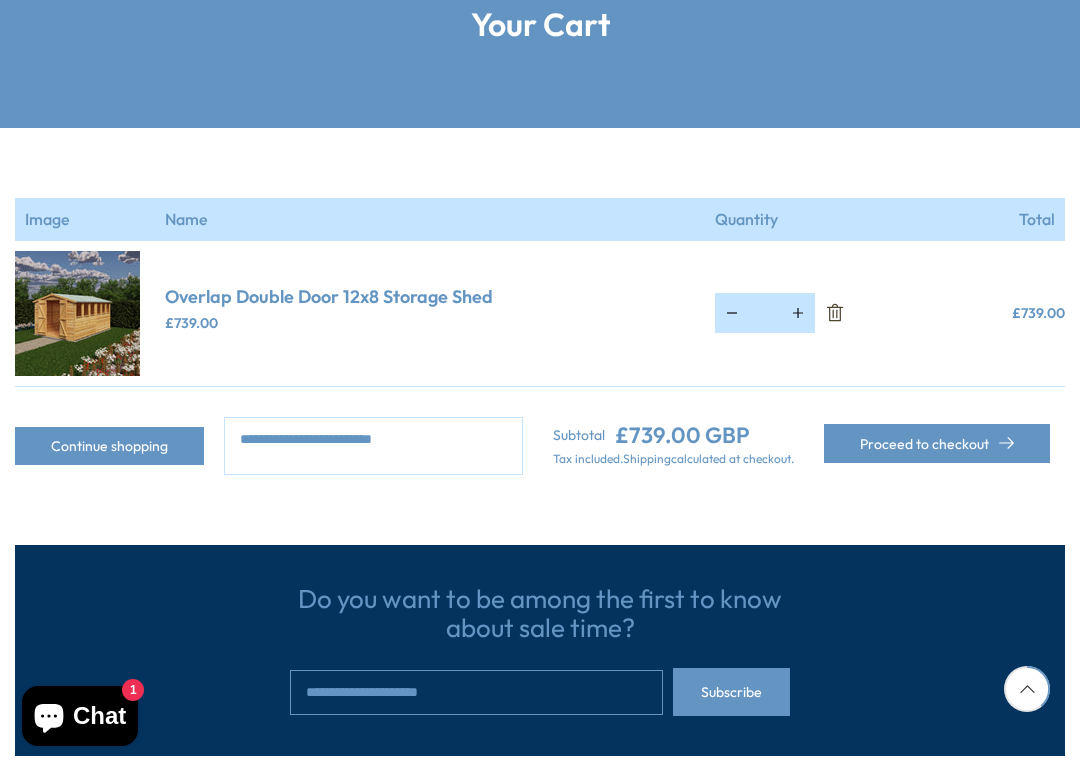 click on "Continue shopping" at bounding box center [109, 446] 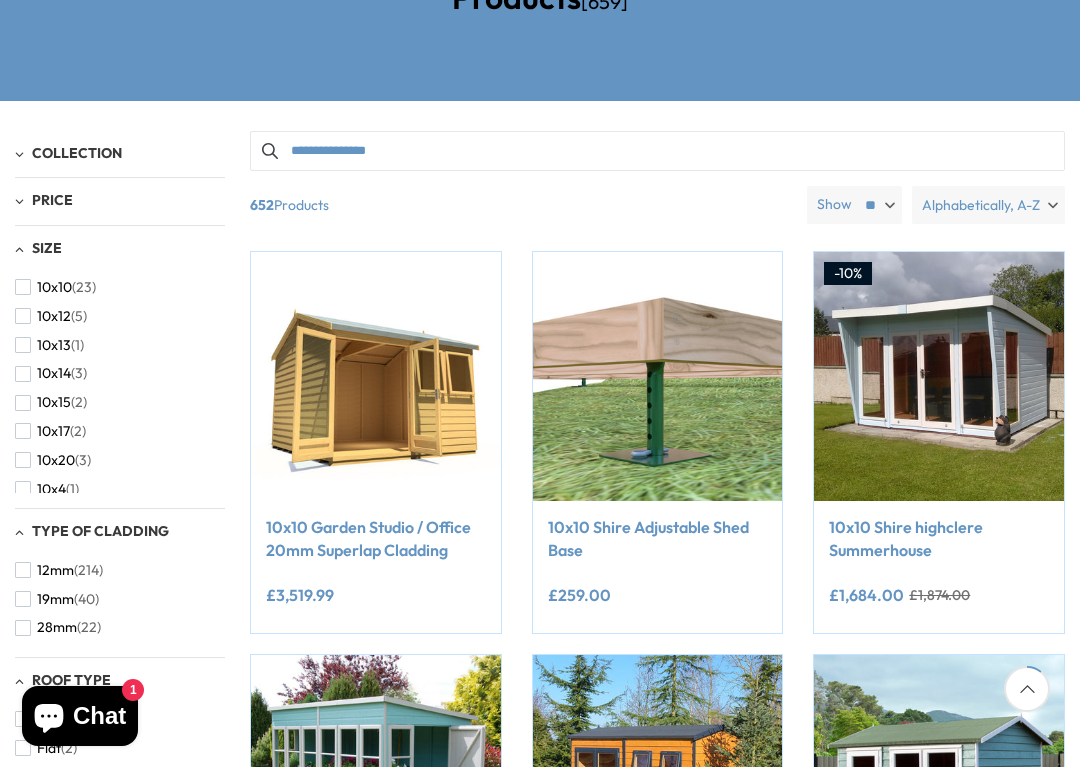 scroll, scrollTop: 333, scrollLeft: 0, axis: vertical 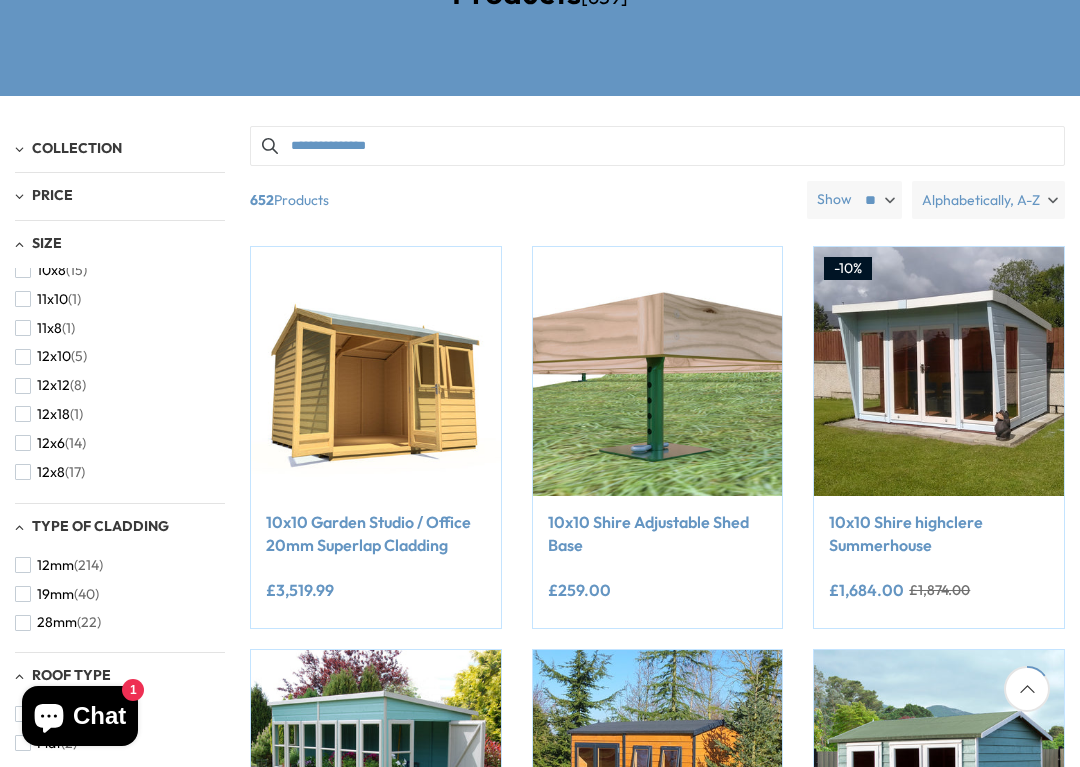click on "(5)" at bounding box center [79, 356] 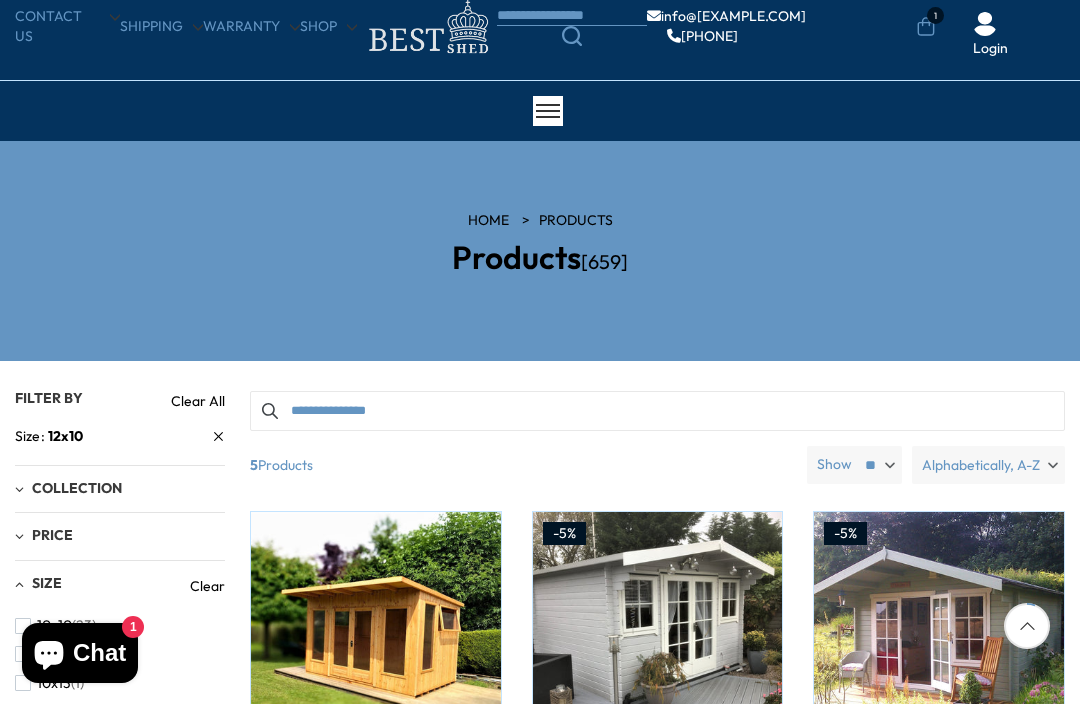 scroll, scrollTop: 0, scrollLeft: 0, axis: both 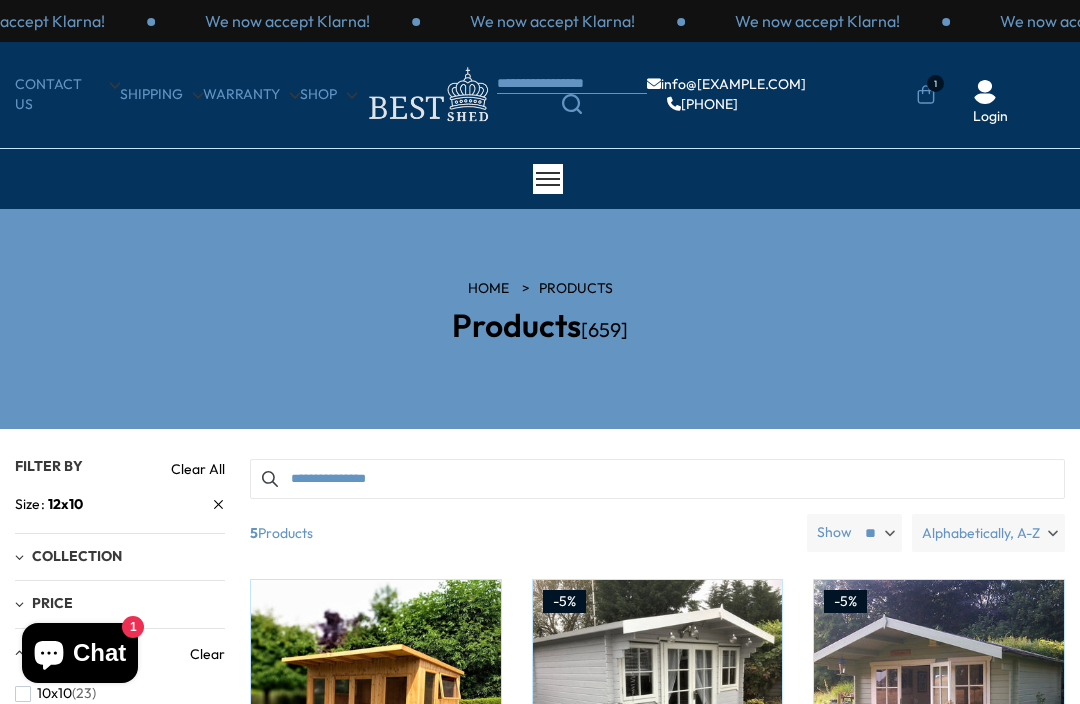 click 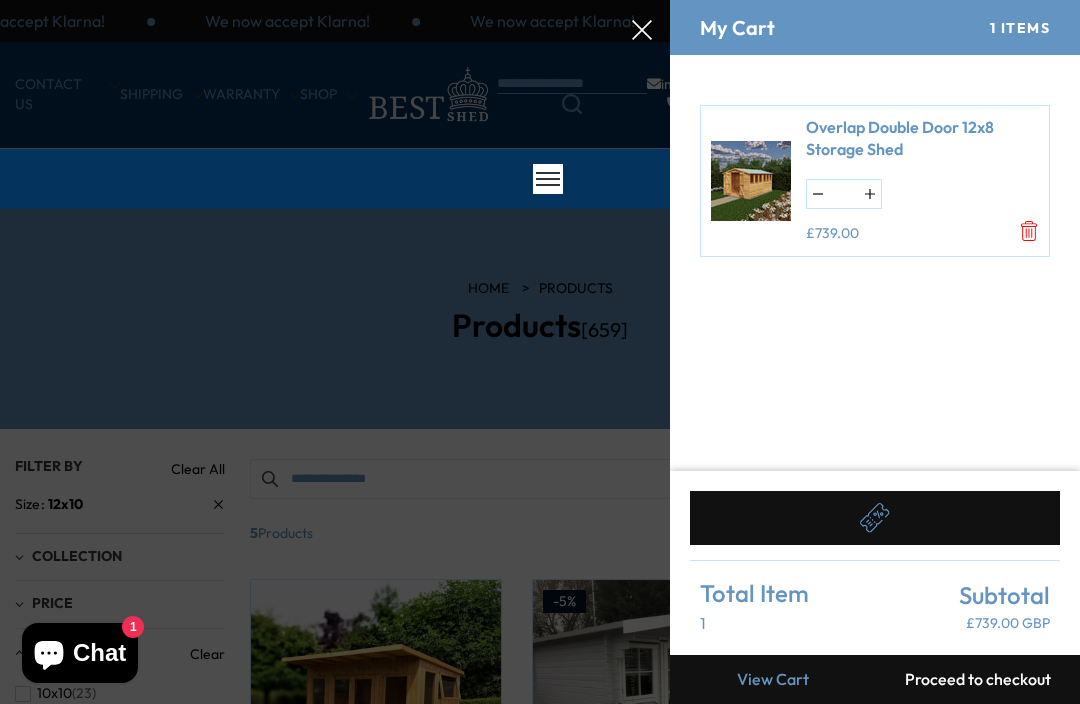 click 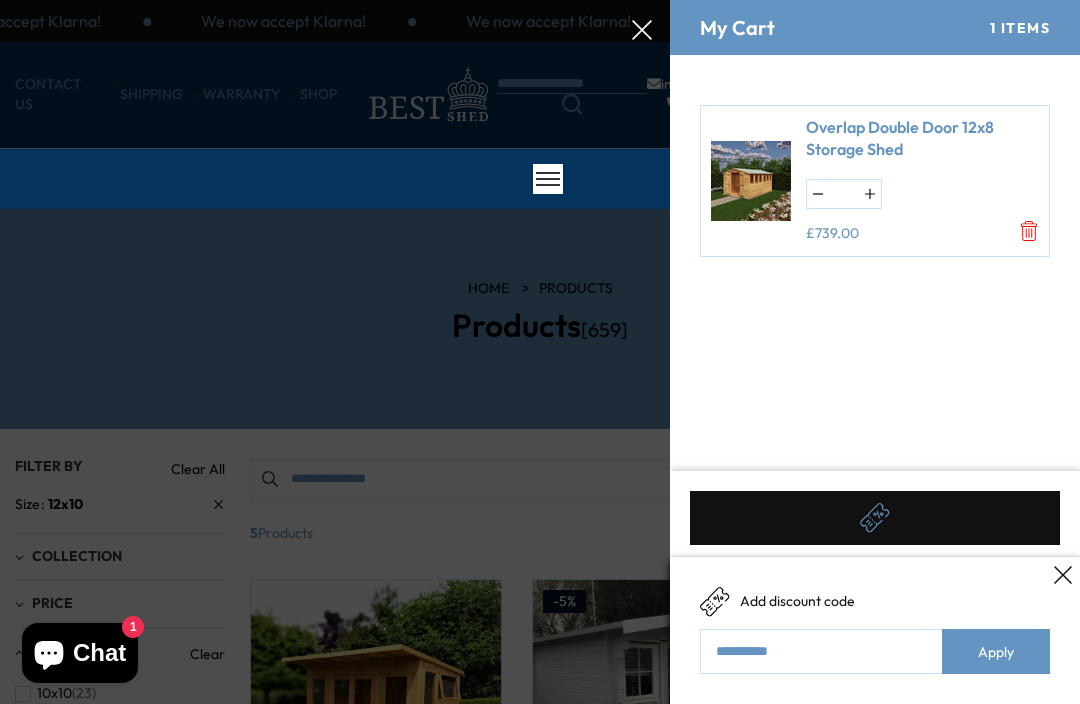 click 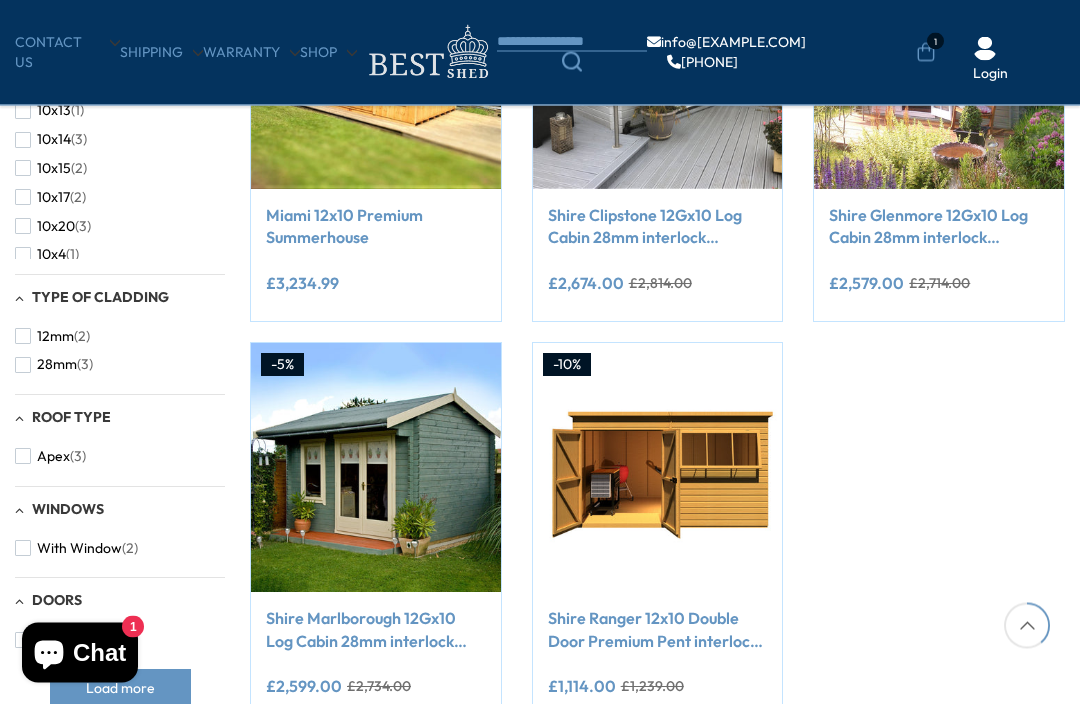 scroll, scrollTop: 534, scrollLeft: 0, axis: vertical 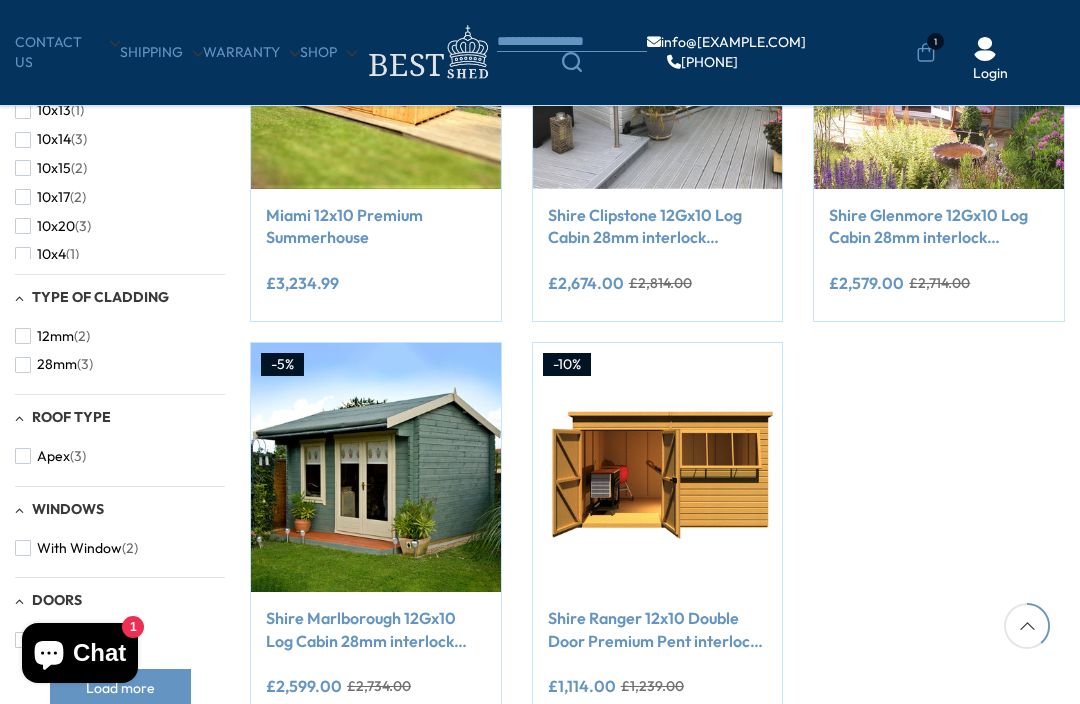 click on "Apex
(3)" at bounding box center [120, 449] 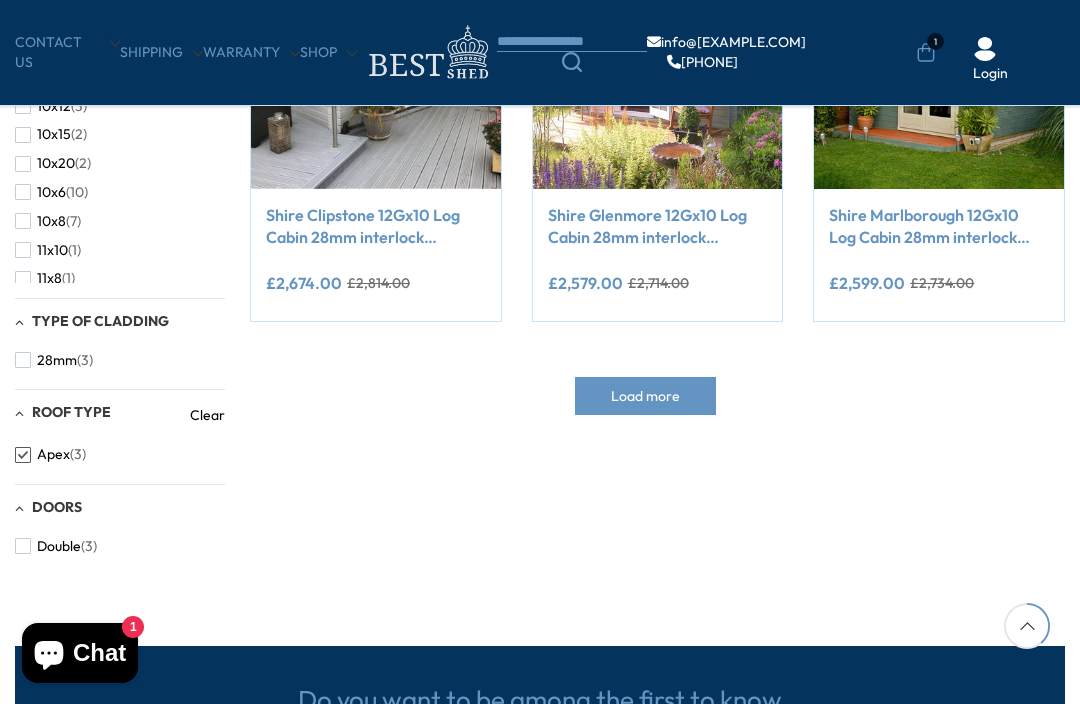 click on "Apex
(3)" at bounding box center (120, 454) 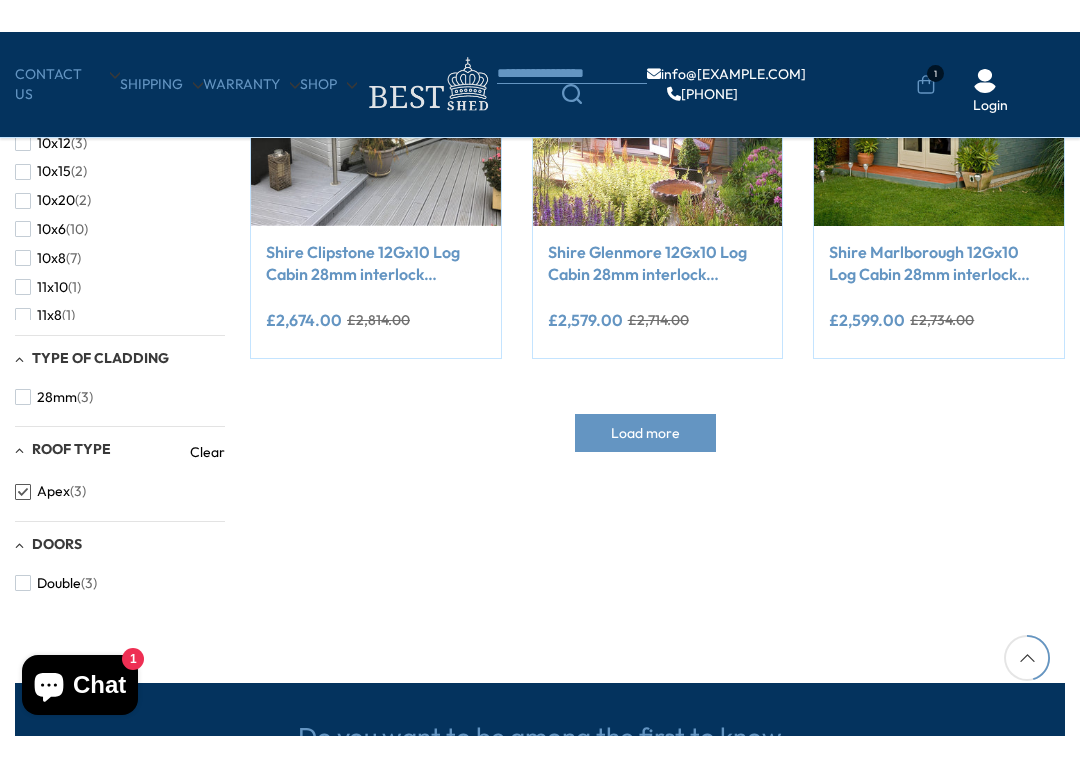 scroll, scrollTop: 534, scrollLeft: 0, axis: vertical 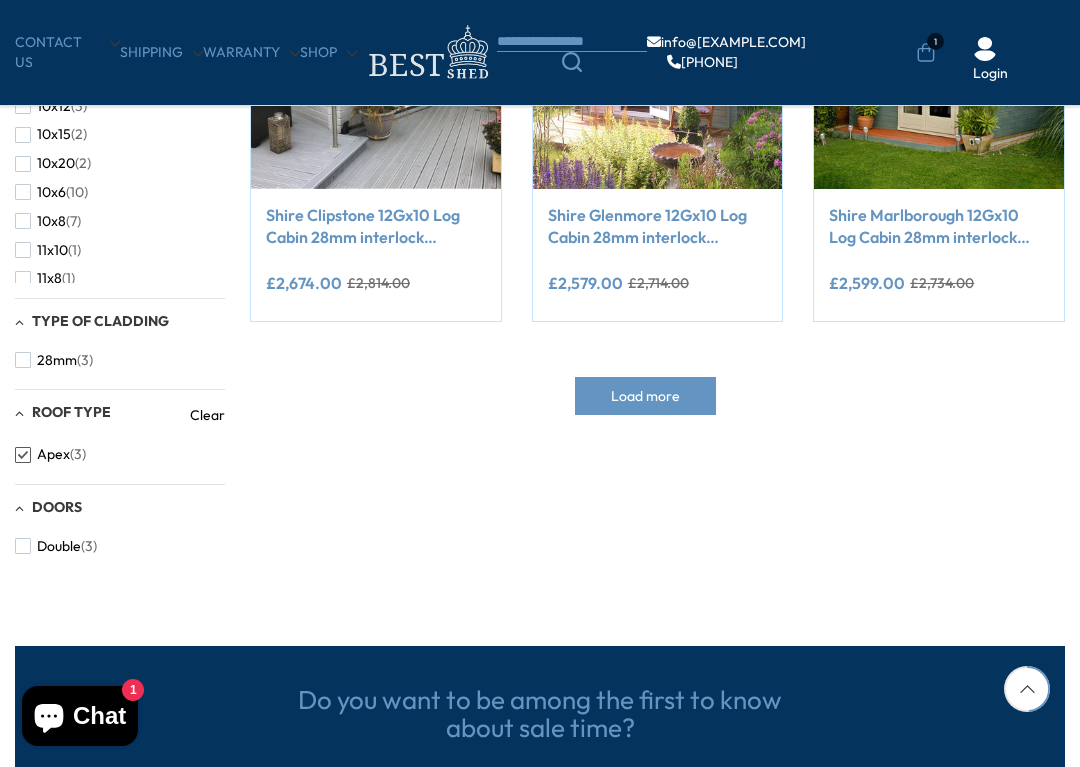 click on "Apex
(3)" at bounding box center (50, 454) 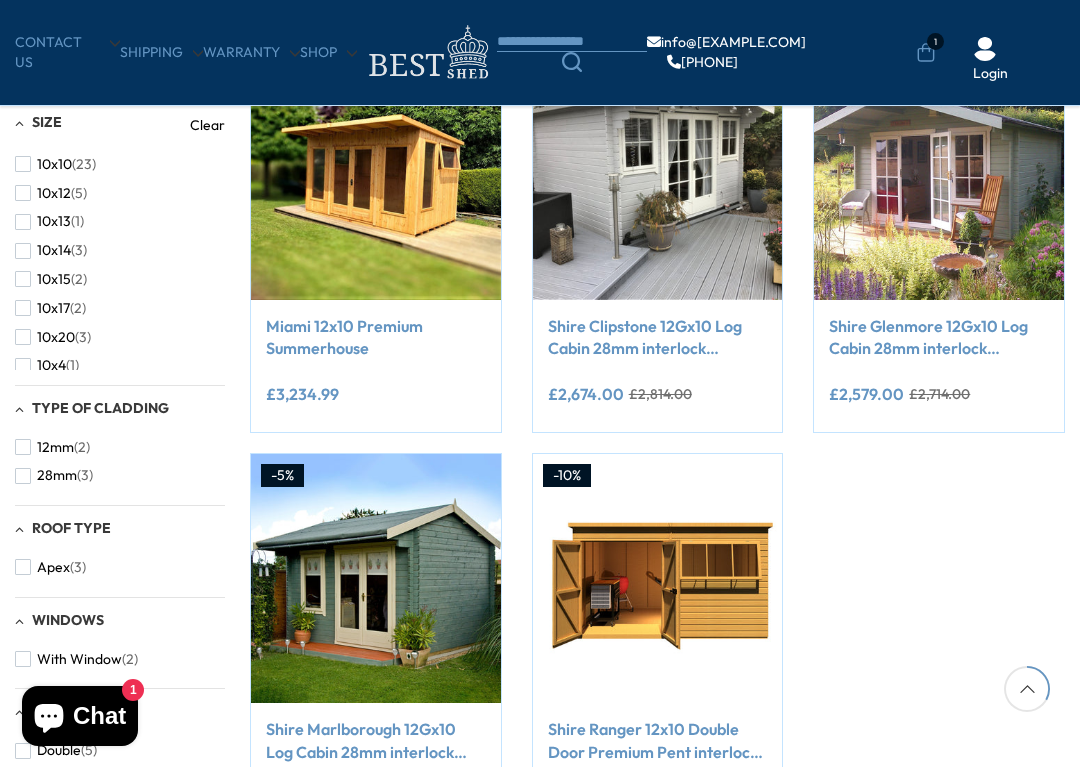 scroll, scrollTop: 437, scrollLeft: 0, axis: vertical 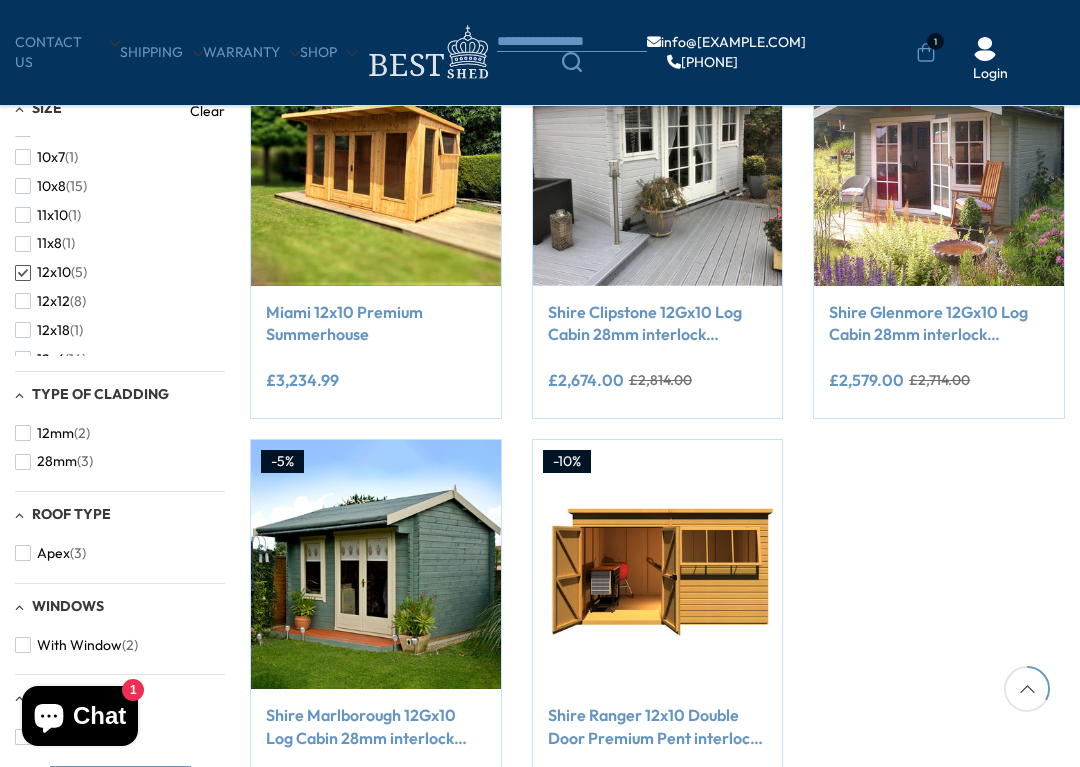 click on "12x10
(5)" at bounding box center [51, 272] 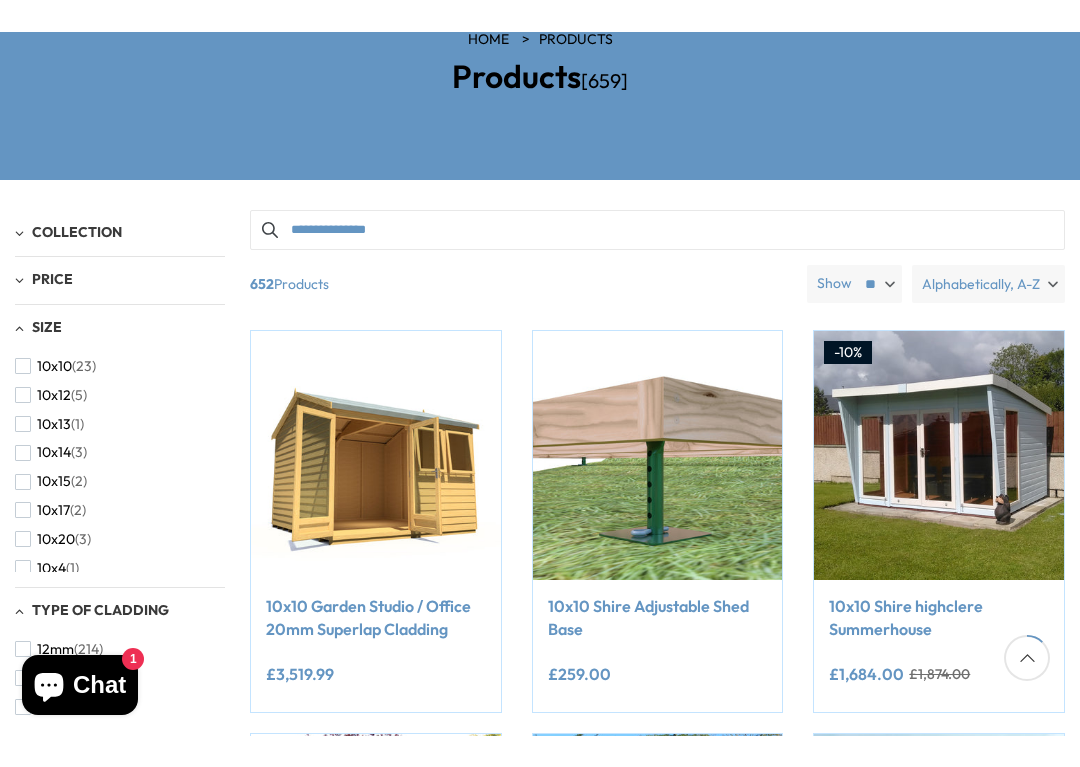 scroll, scrollTop: 290, scrollLeft: 0, axis: vertical 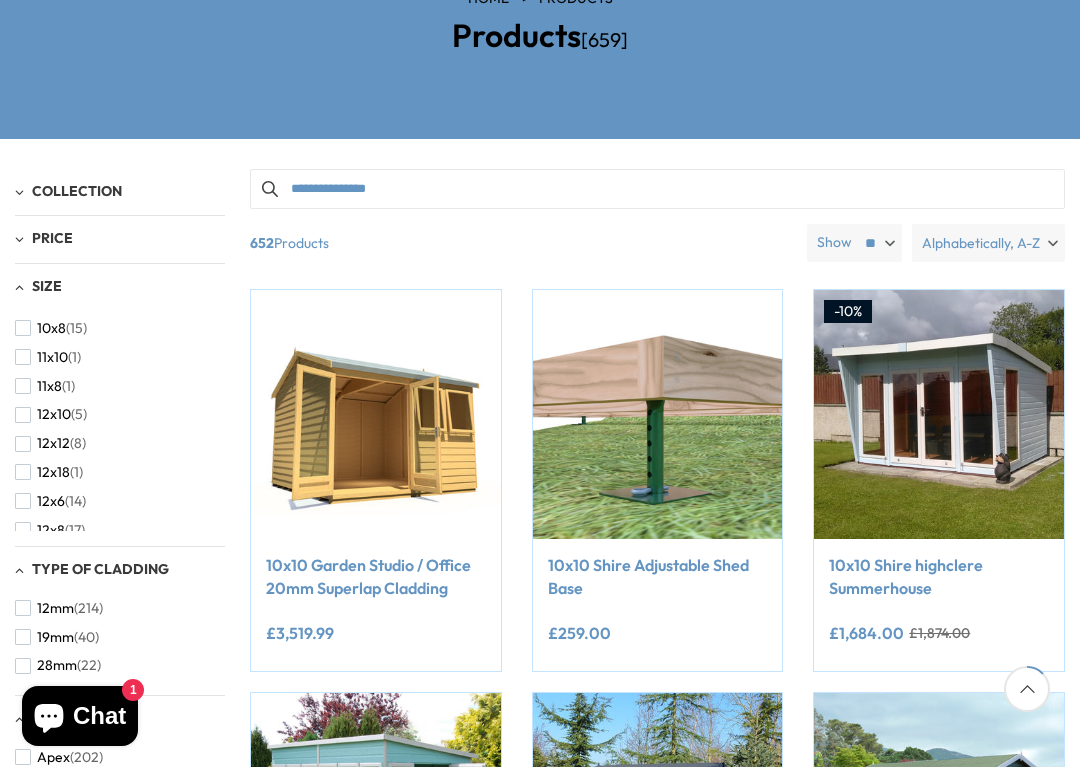 click on "(5)" at bounding box center (79, 414) 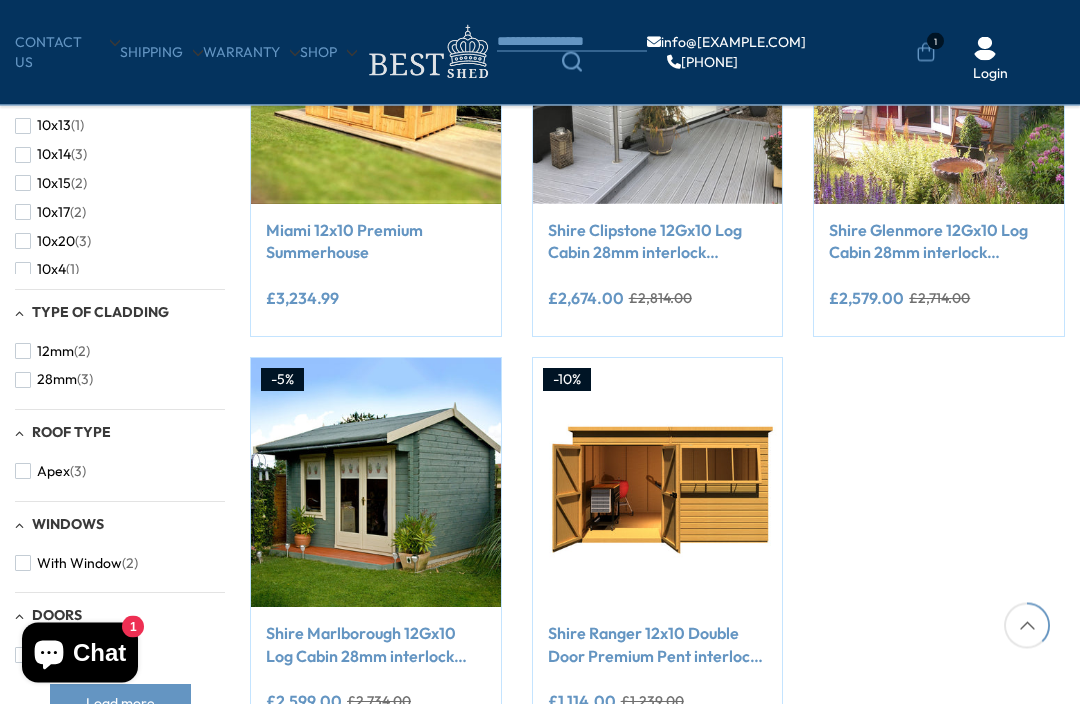 scroll, scrollTop: 519, scrollLeft: 0, axis: vertical 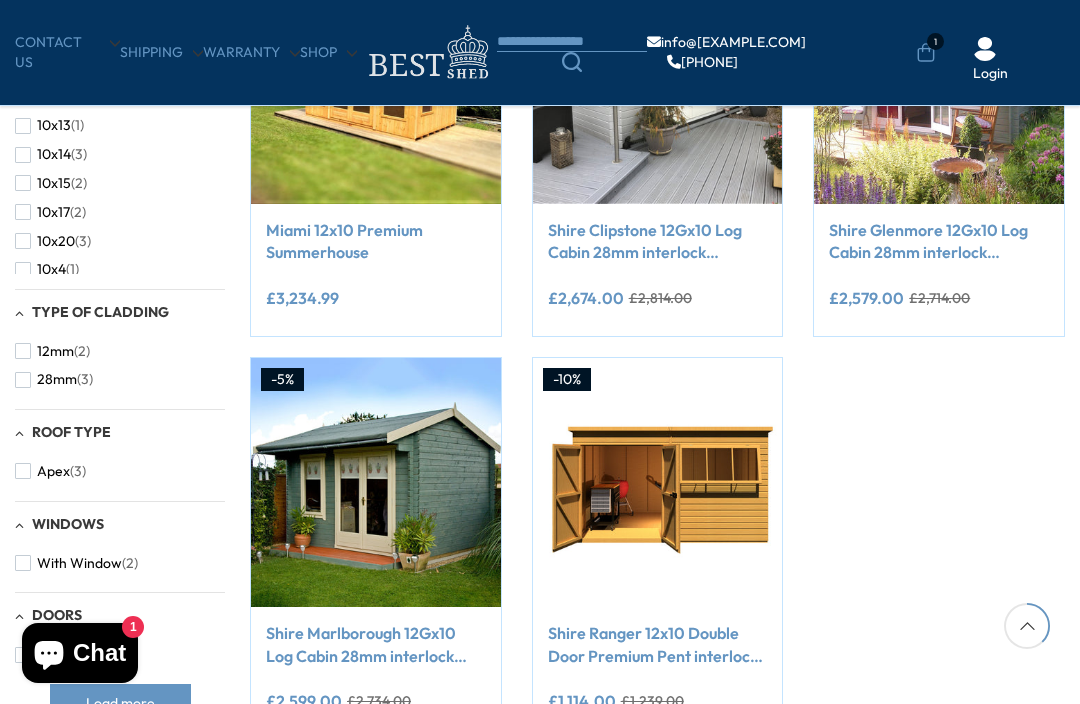 click on "28mm
(3)" at bounding box center [120, 379] 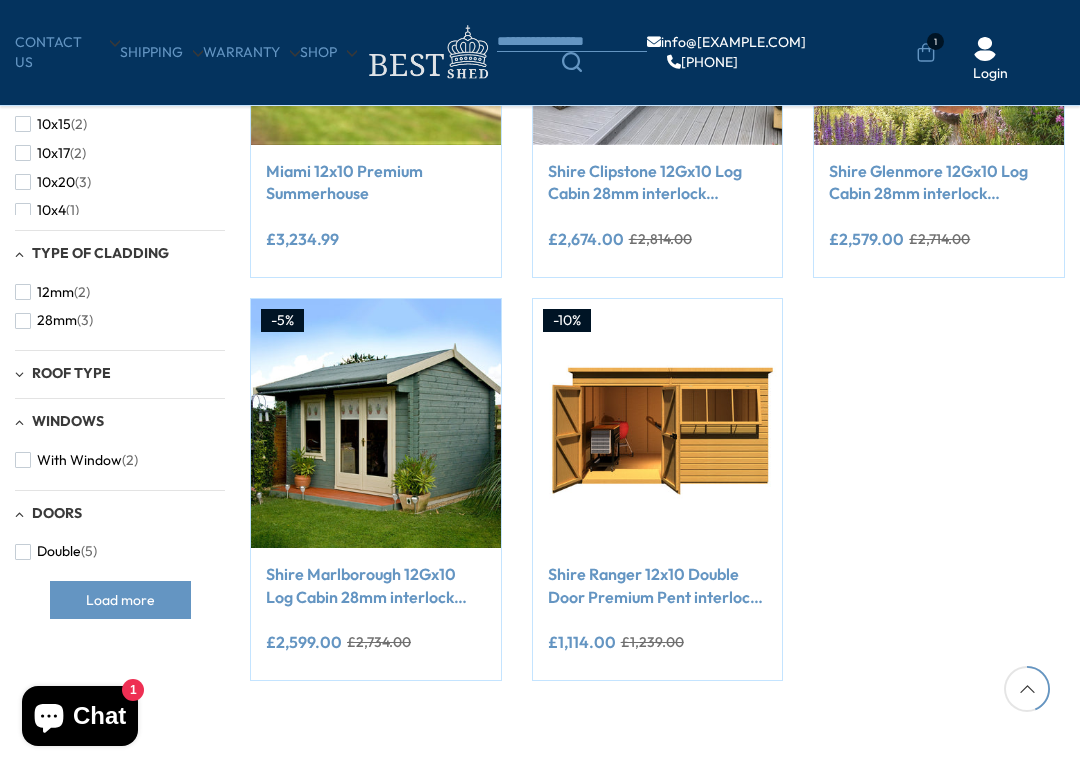 scroll, scrollTop: 577, scrollLeft: 0, axis: vertical 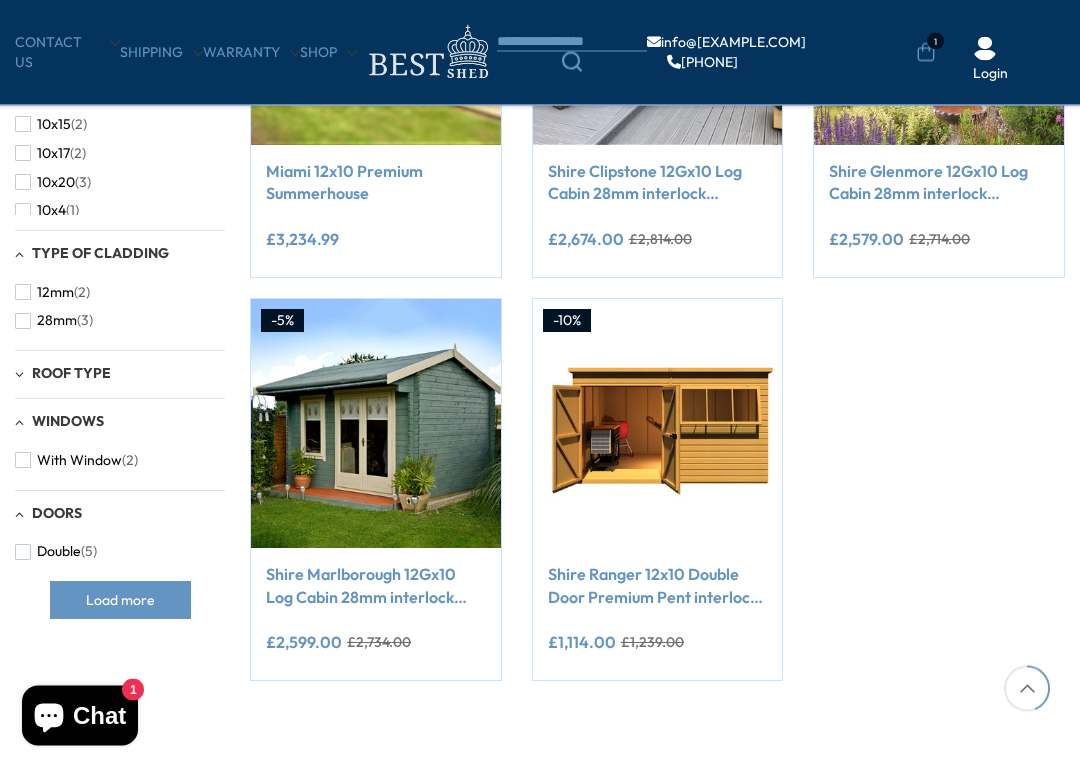 click on "Roof Type
Apex
(3)" at bounding box center (120, 376) 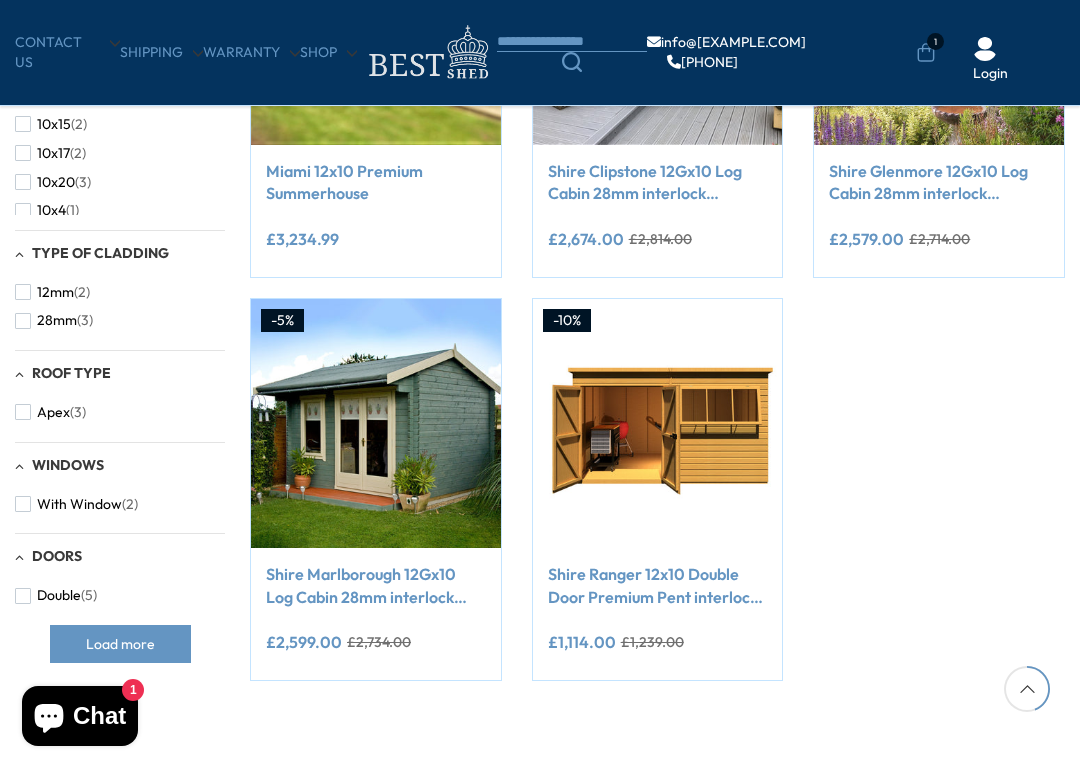 scroll, scrollTop: 581, scrollLeft: 0, axis: vertical 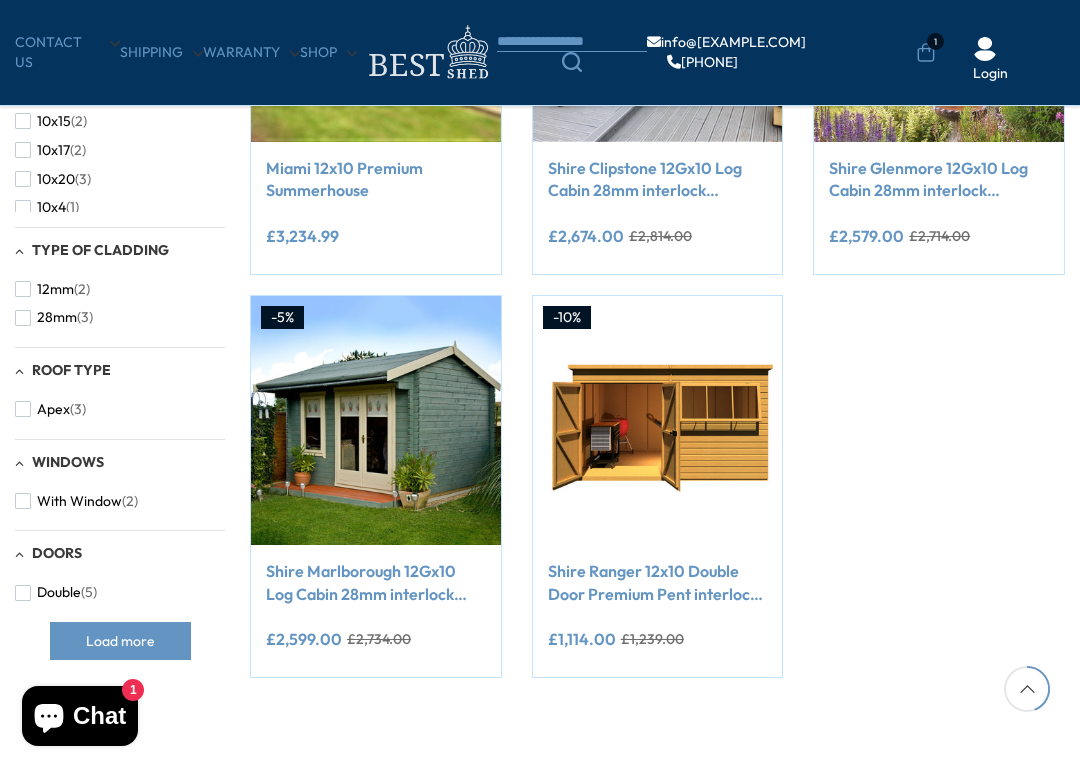 click at bounding box center (658, 421) 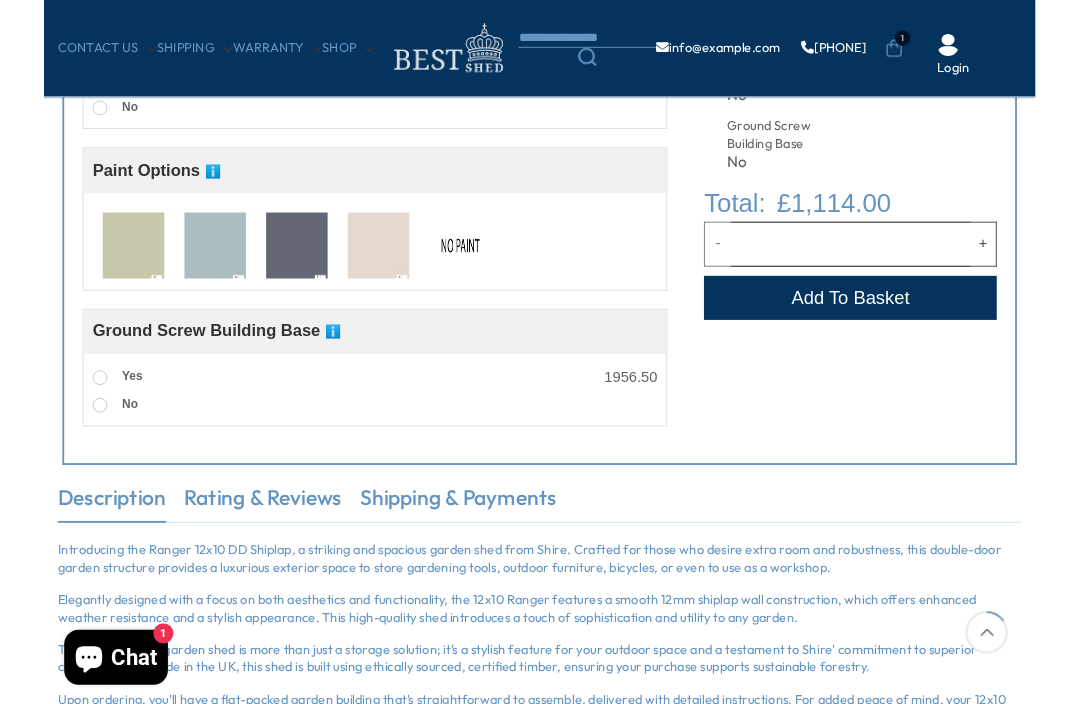 scroll, scrollTop: 817, scrollLeft: 0, axis: vertical 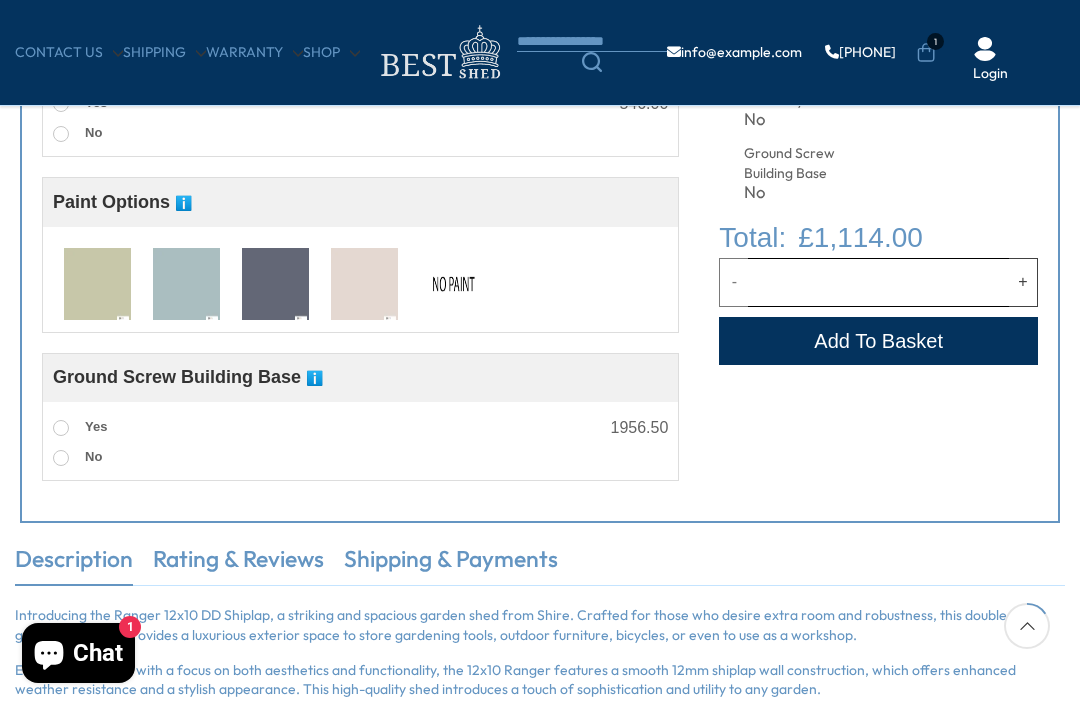 click on "Yes" at bounding box center (80, 428) 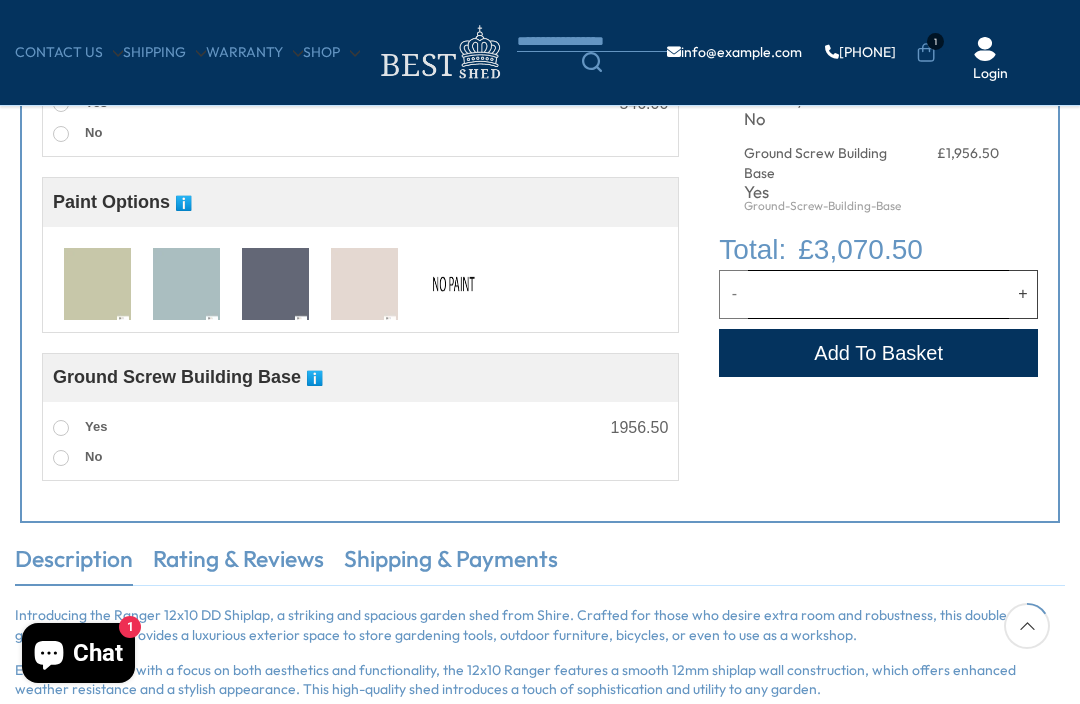 click at bounding box center [61, 458] 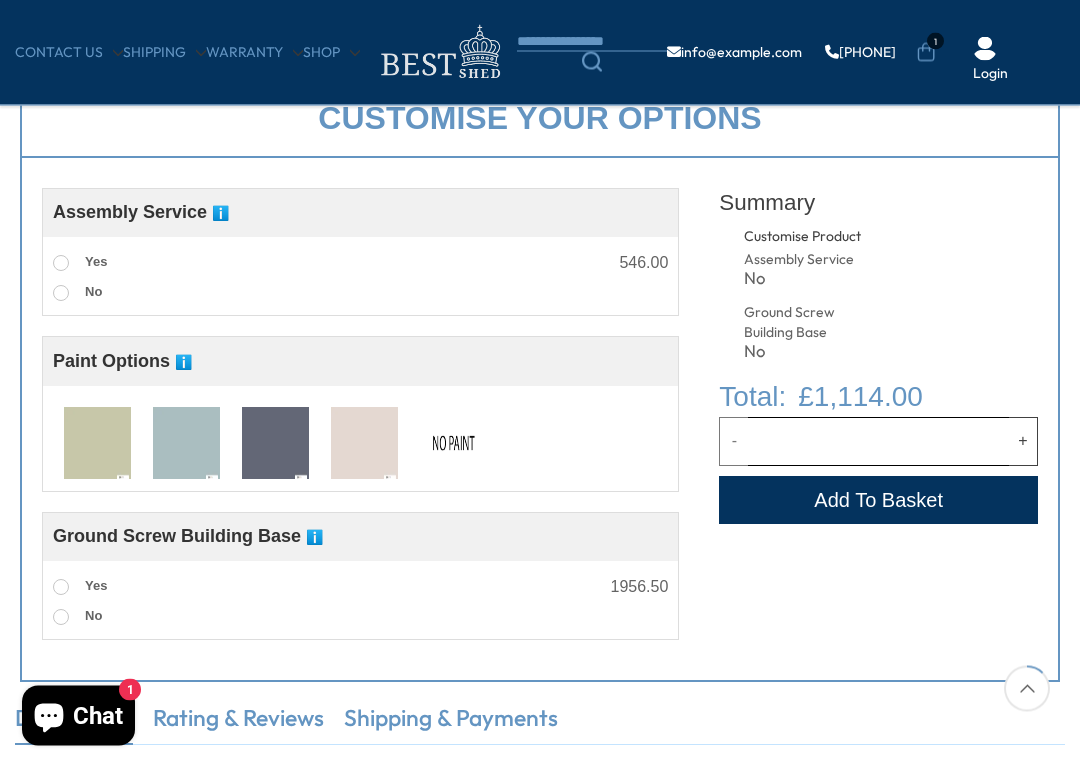 scroll, scrollTop: 660, scrollLeft: 0, axis: vertical 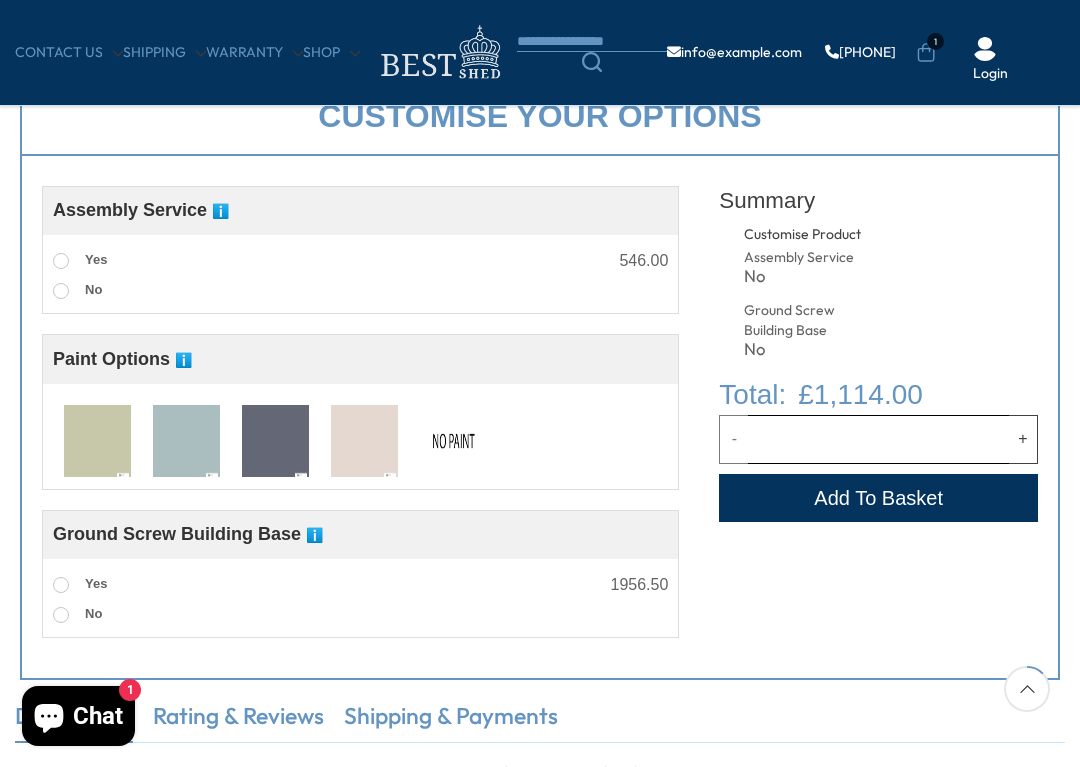 click on "Ground Screw Building Base" at bounding box center [805, 320] 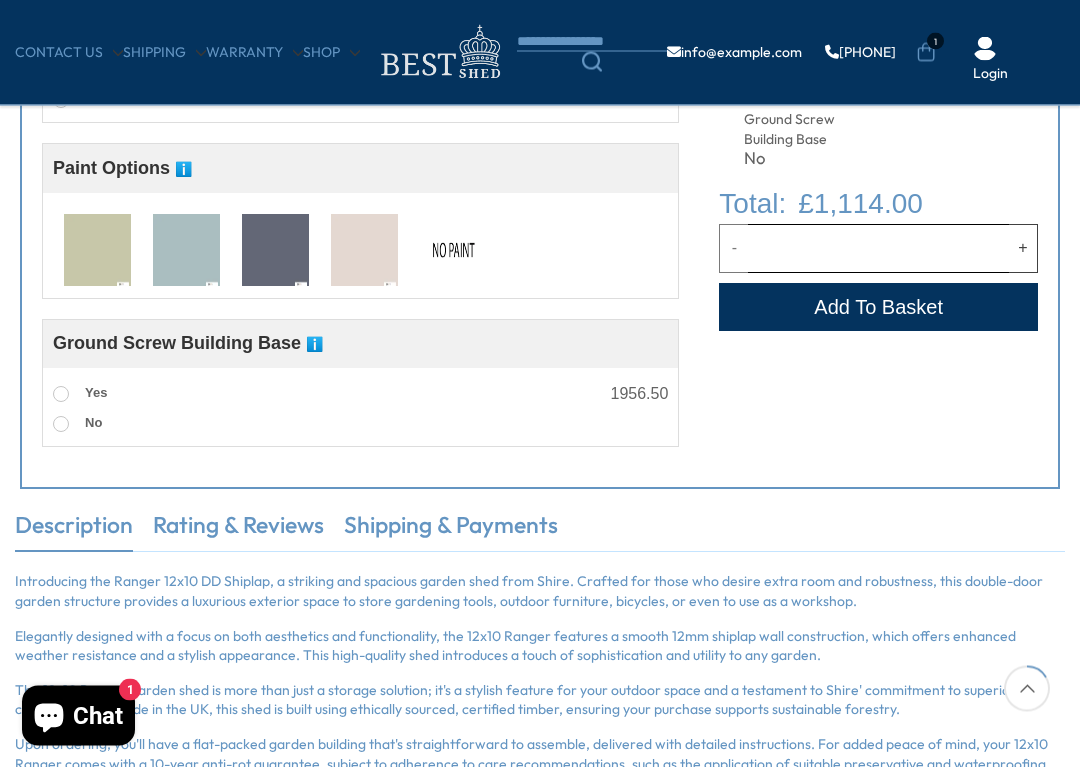 scroll, scrollTop: 855, scrollLeft: 0, axis: vertical 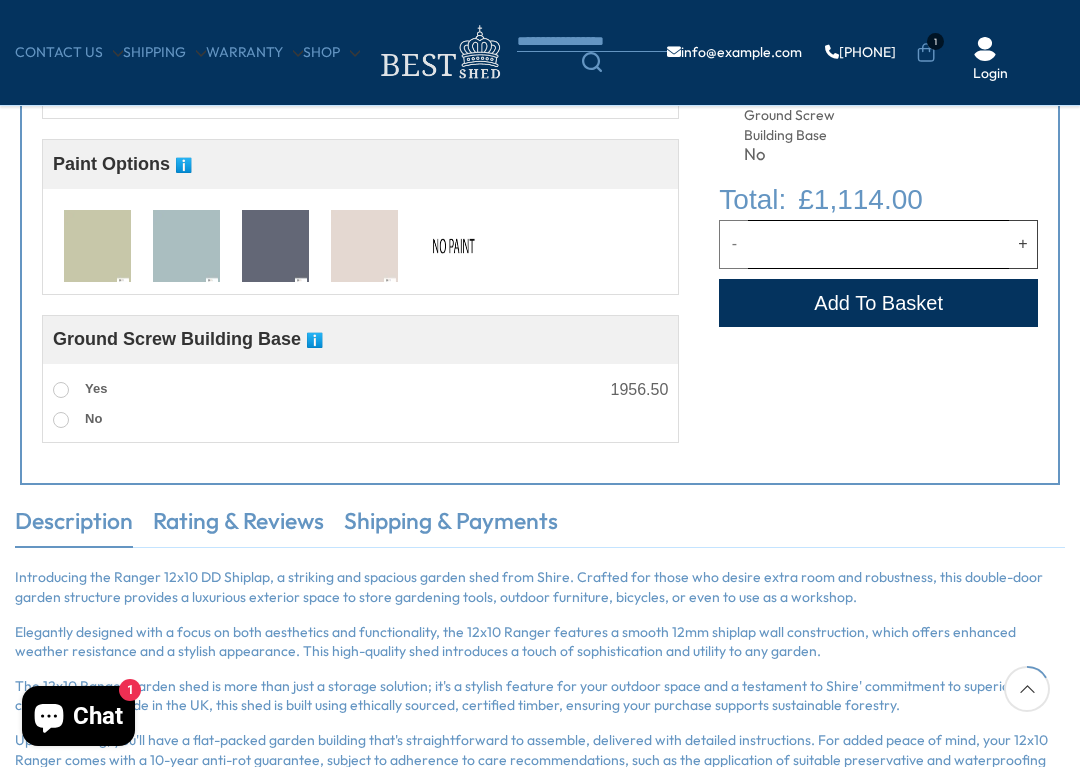 click on "Yes 1956.50" at bounding box center (360, 389) 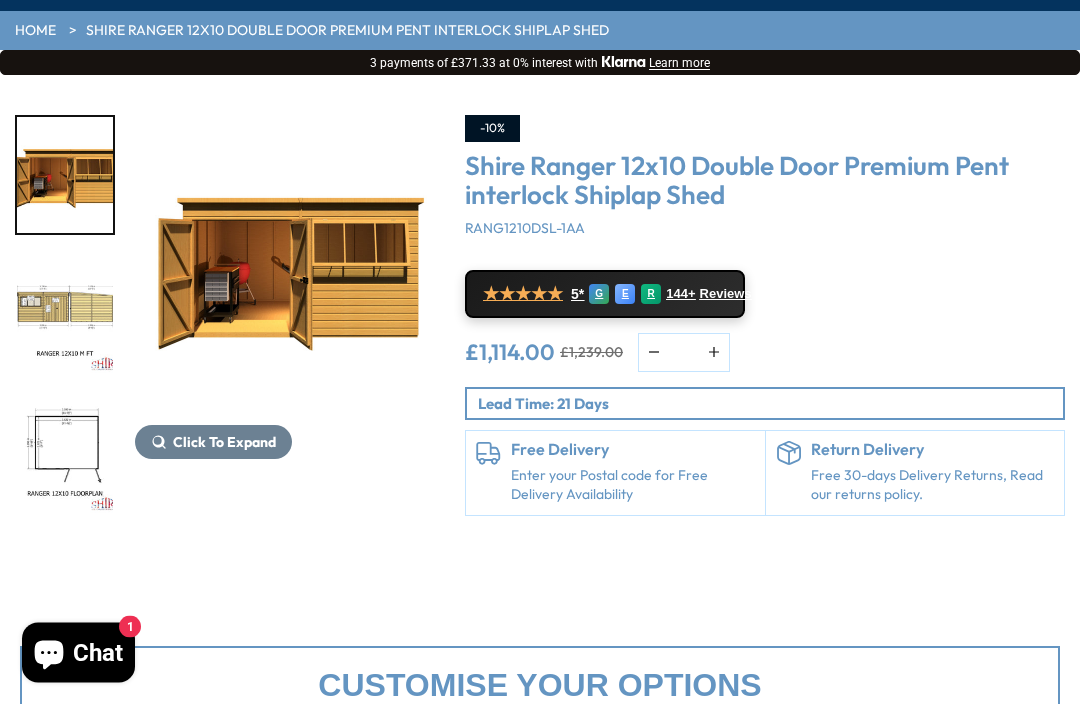 scroll, scrollTop: 0, scrollLeft: 0, axis: both 